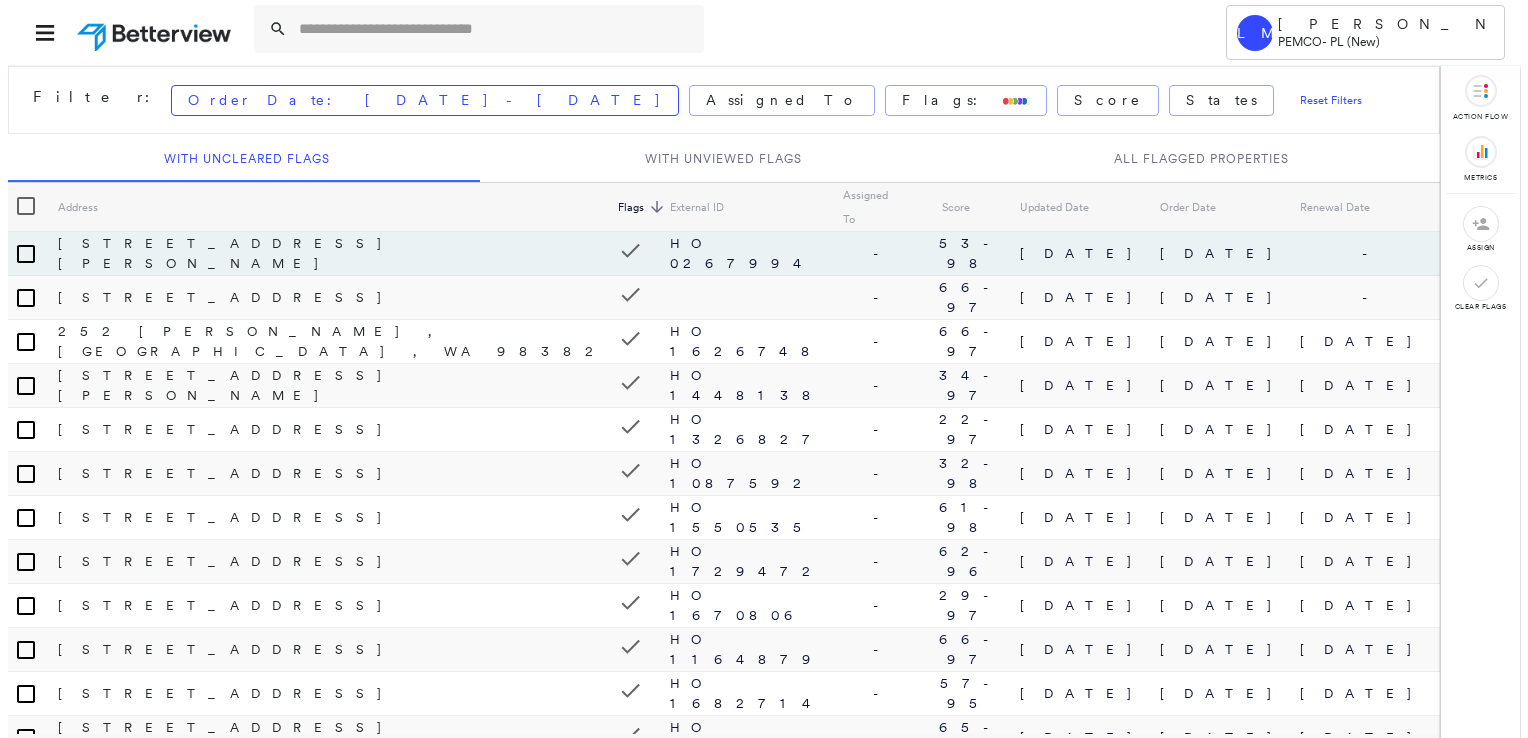 scroll, scrollTop: 0, scrollLeft: 0, axis: both 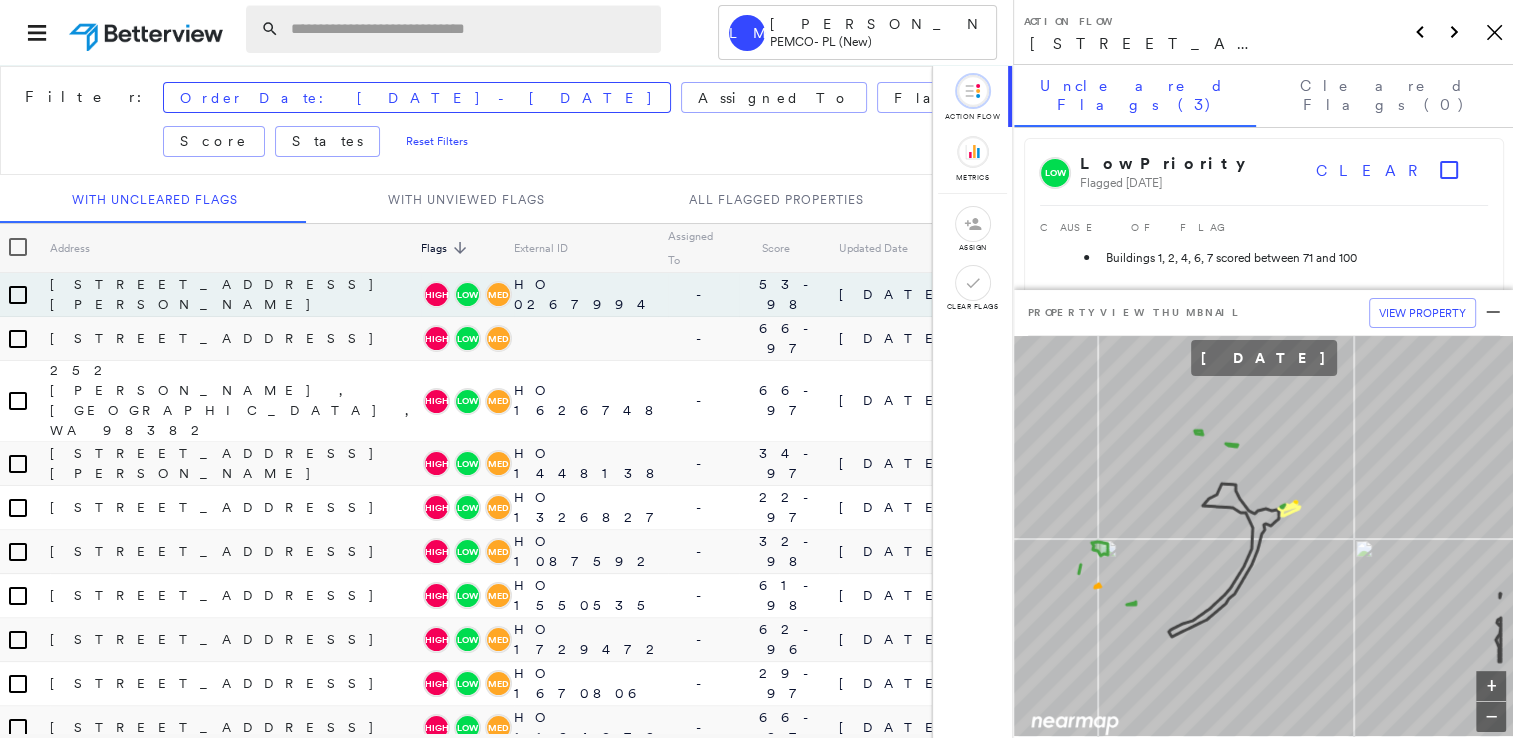 click at bounding box center (470, 29) 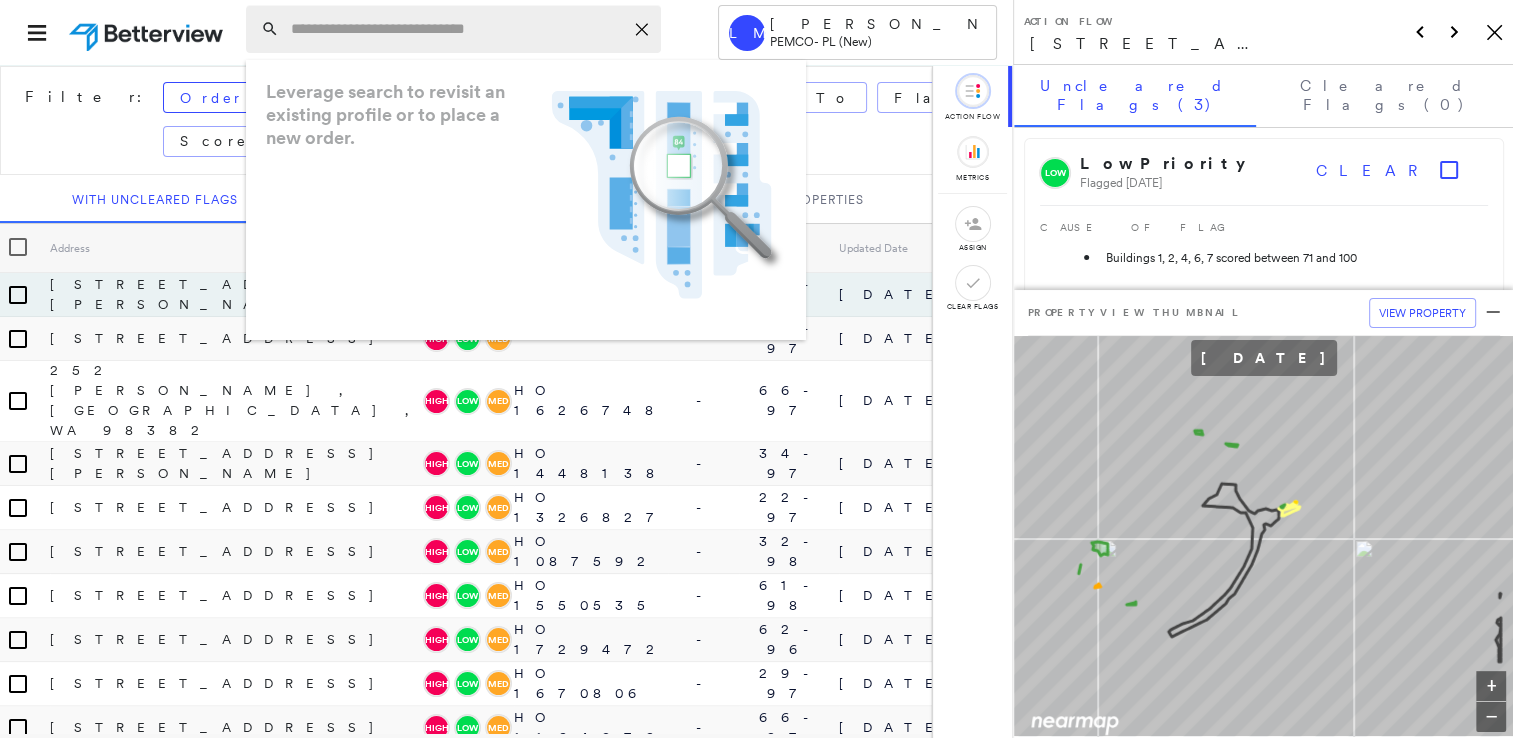 paste on "**********" 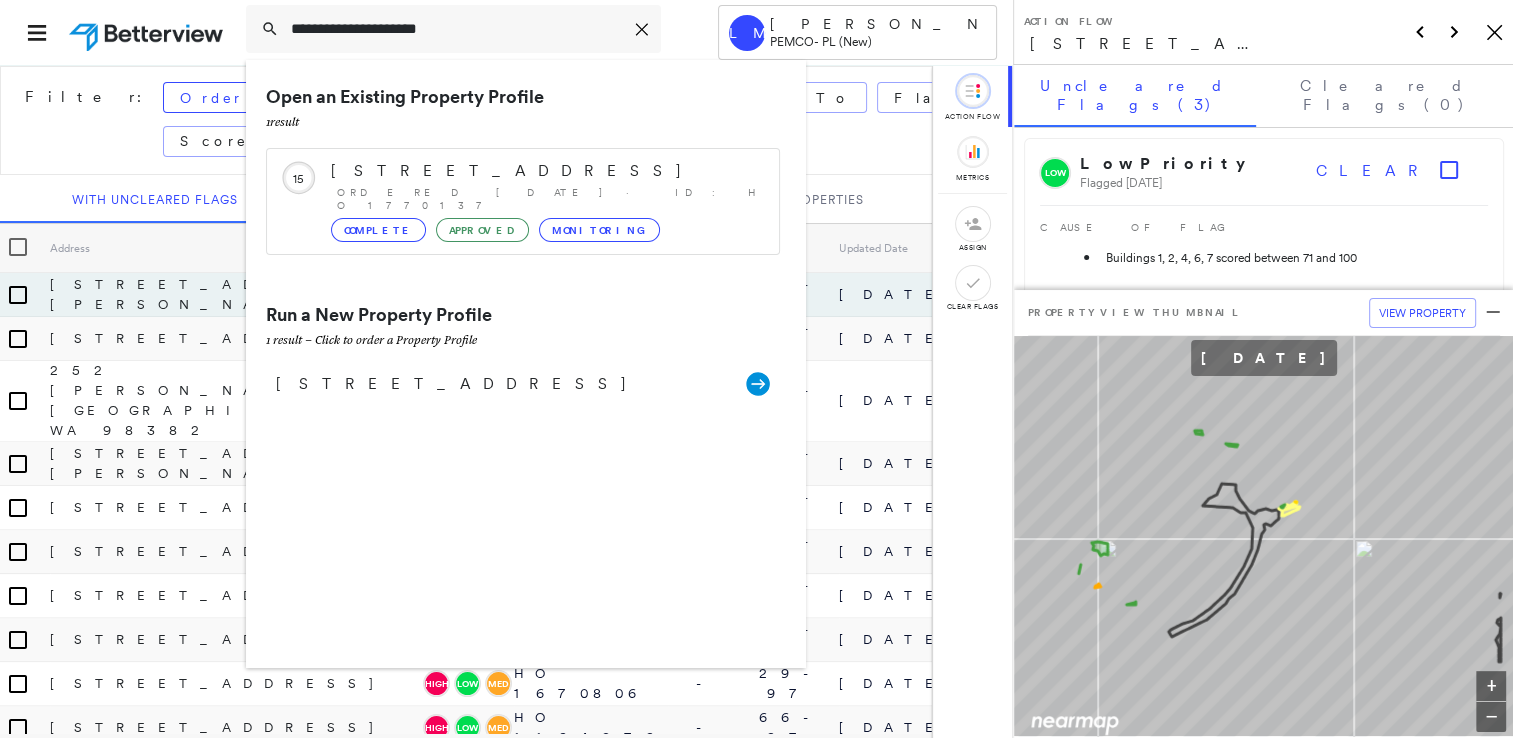 type on "**********" 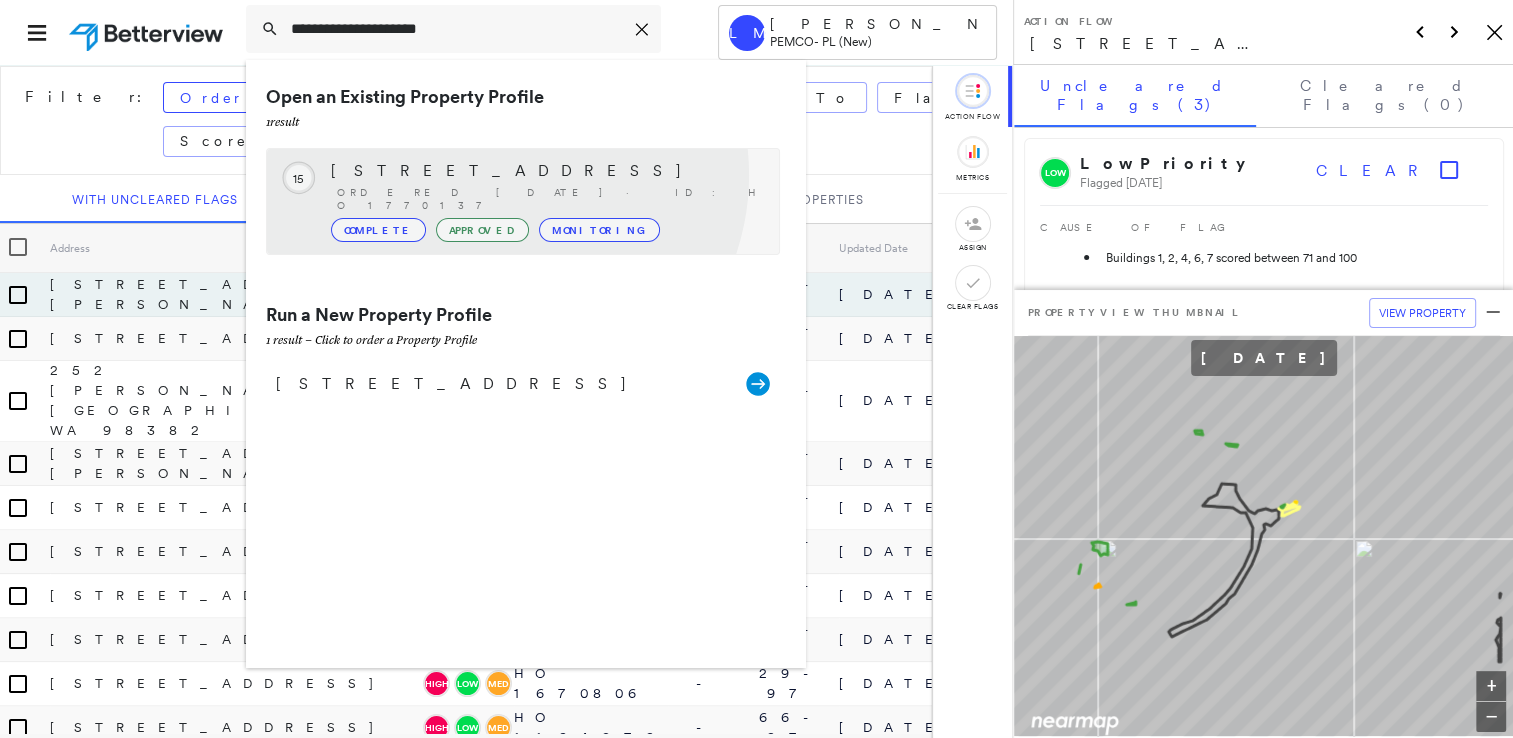 click on "[STREET_ADDRESS]" at bounding box center (545, 171) 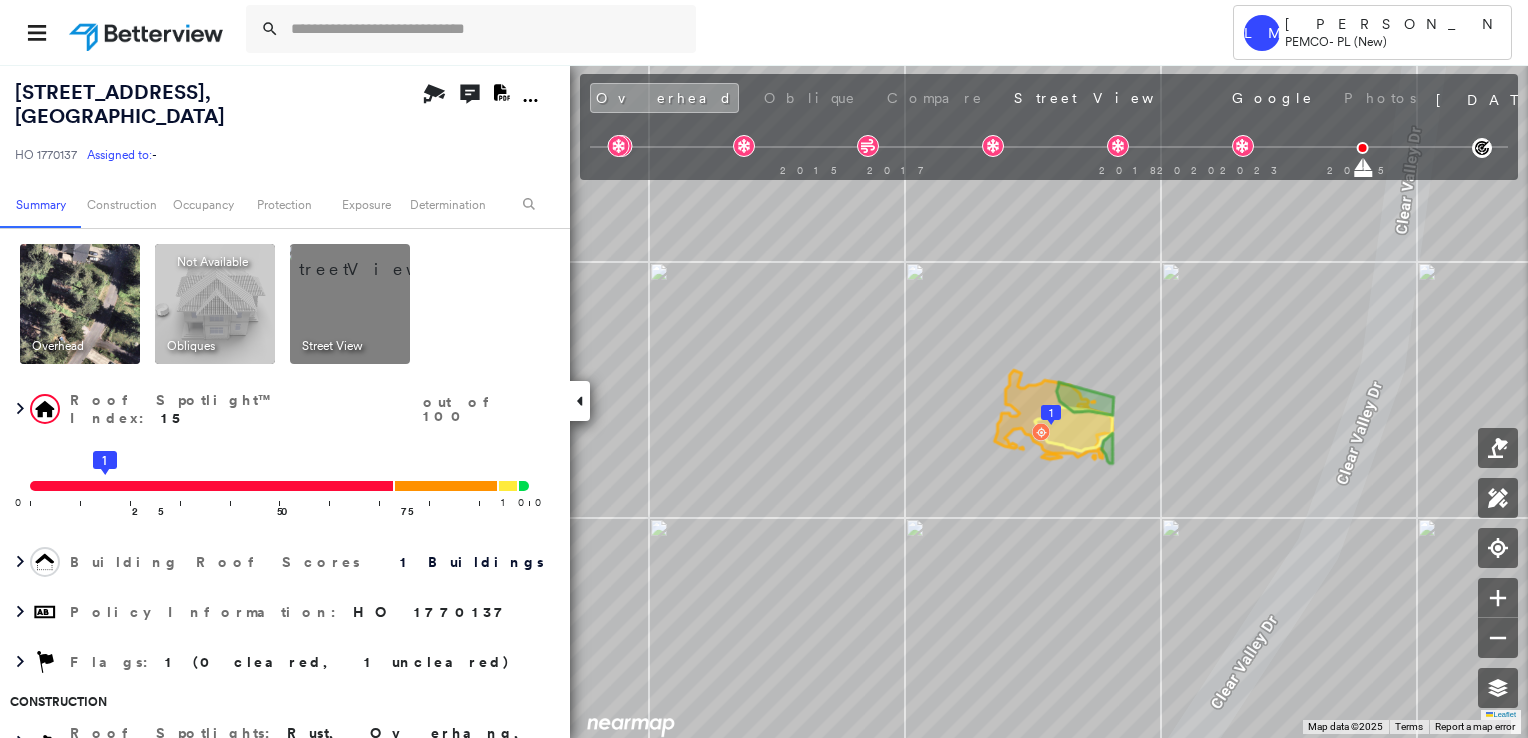 click at bounding box center (374, 259) 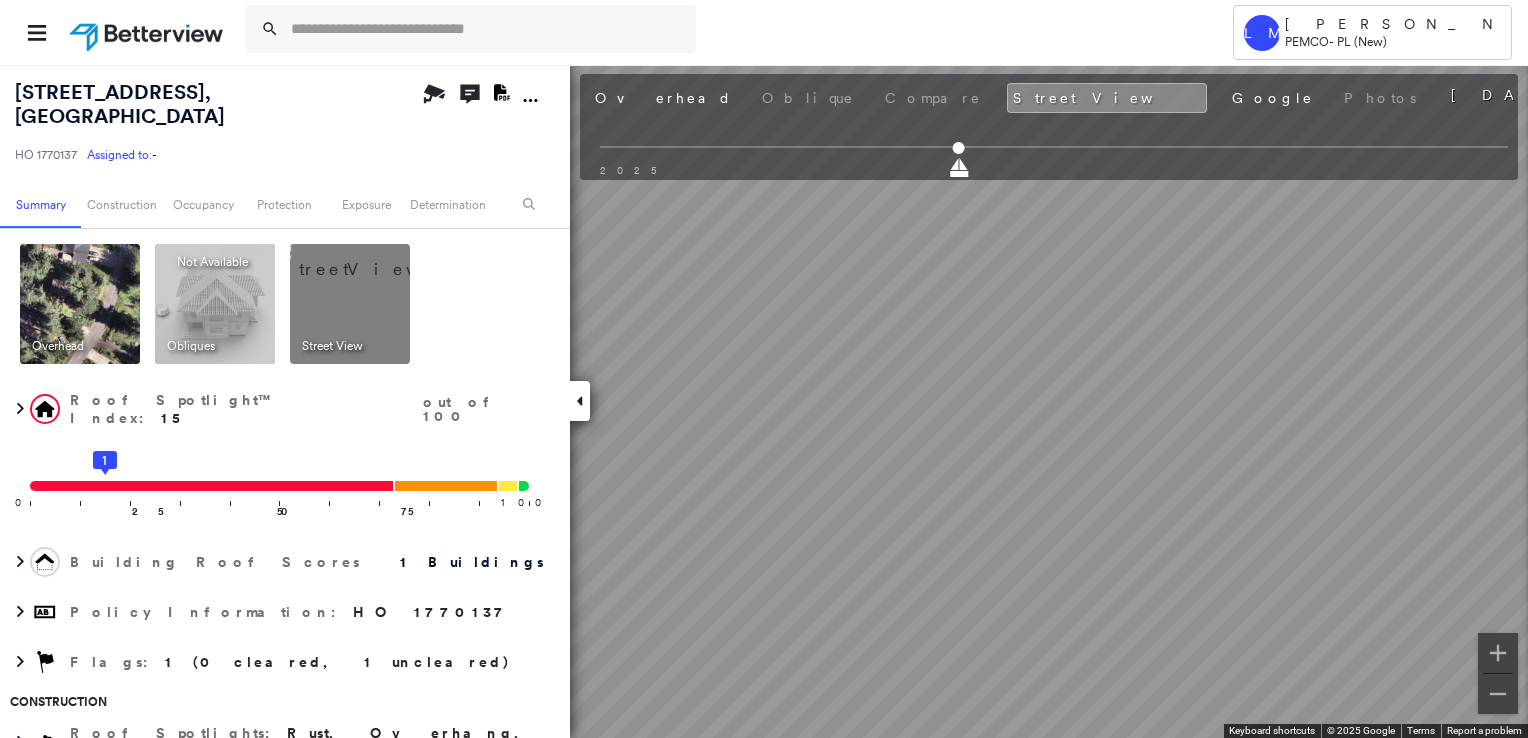 click at bounding box center (80, 304) 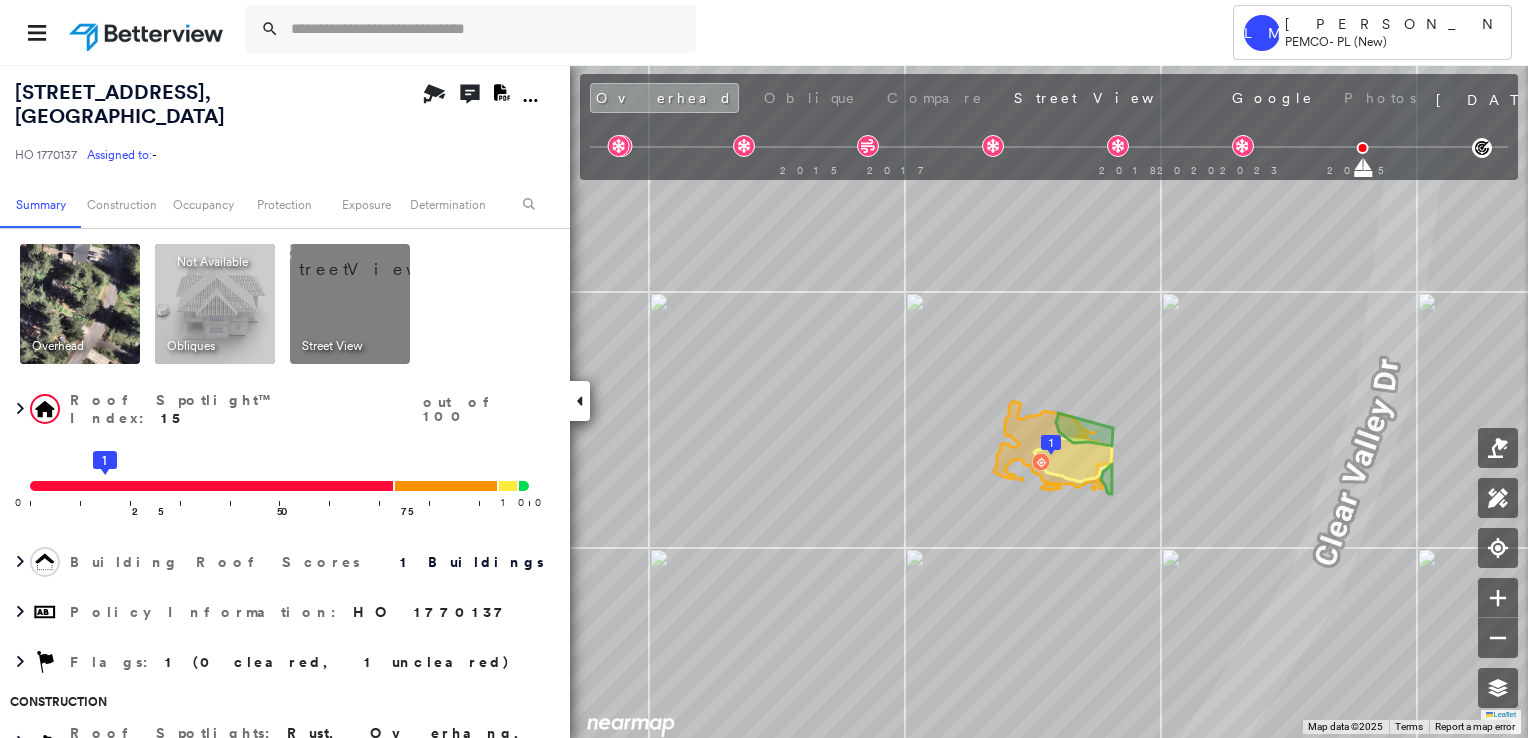 click at bounding box center (374, 259) 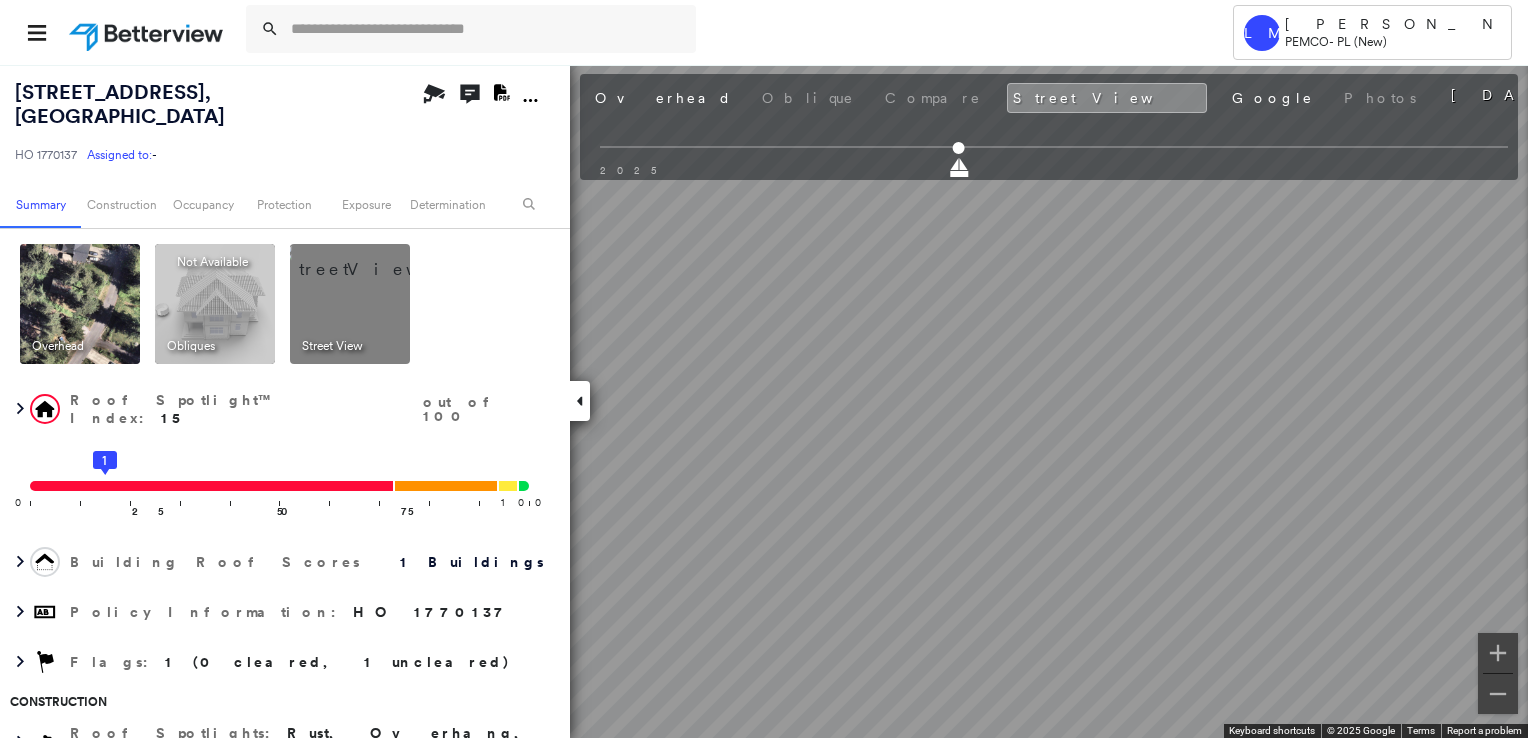 click at bounding box center [80, 304] 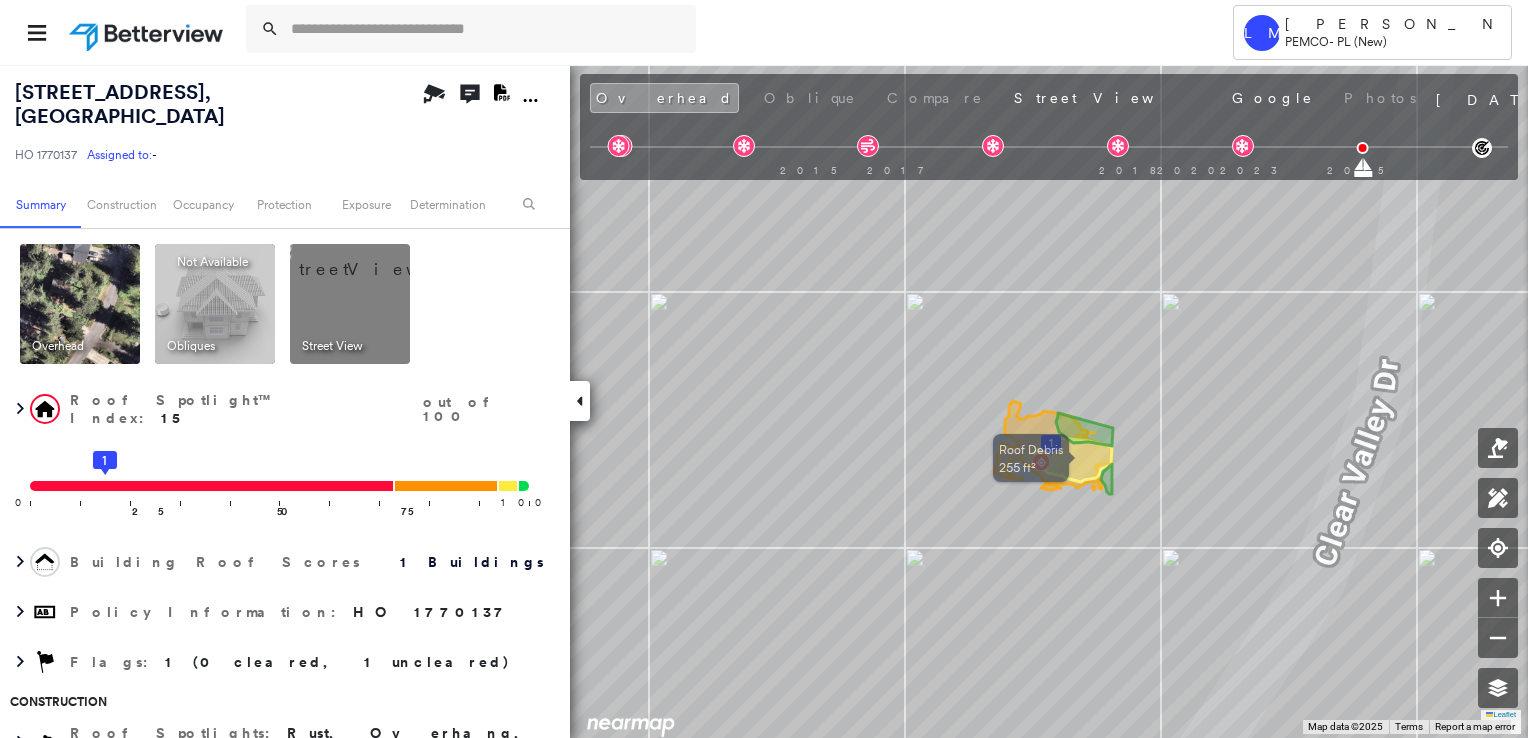 click 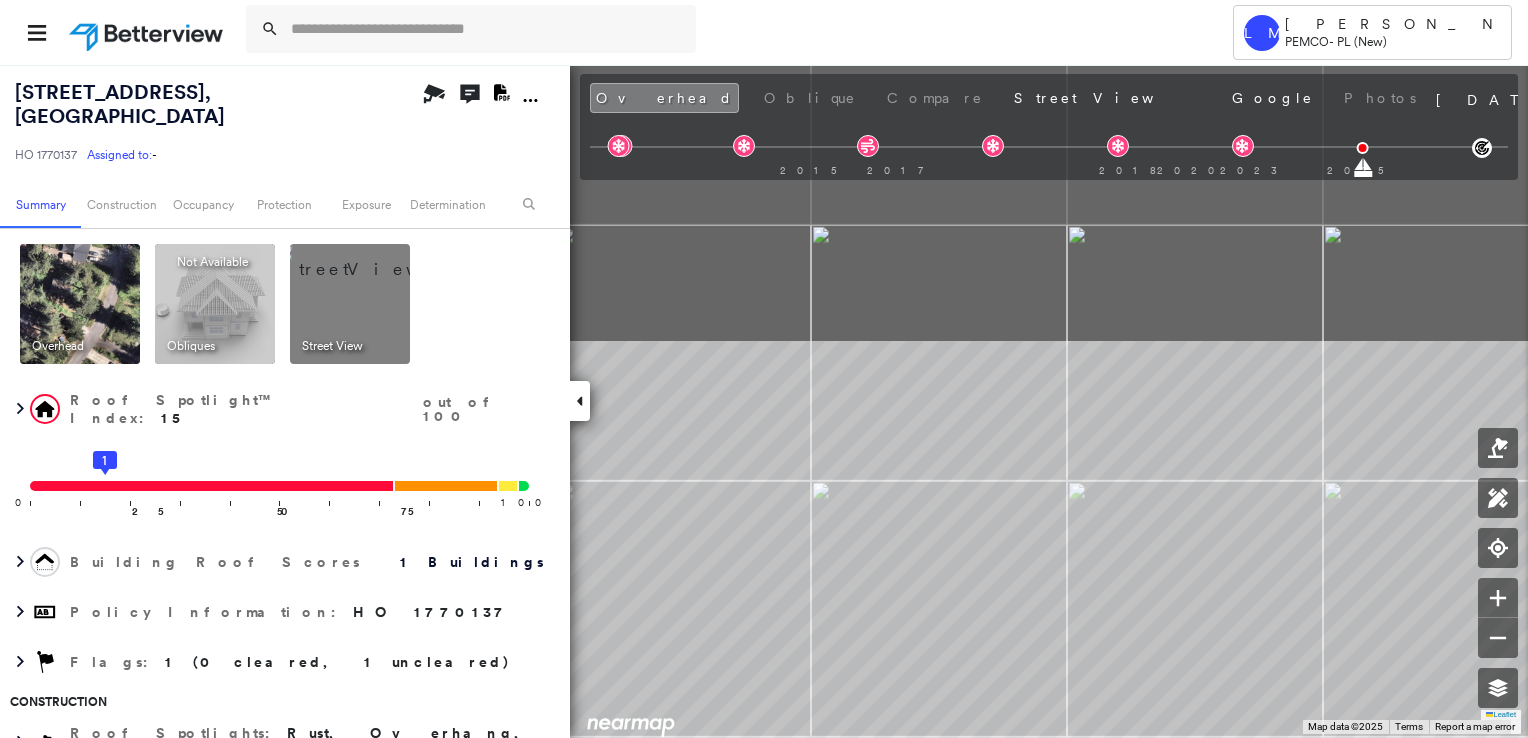 click on "Tower [PERSON_NAME] PEMCO  -   PL (New) [STREET_ADDRESS] 1770137 Assigned to:  - Assigned to:  - HO 1770137 Assigned to:  - Open Comments Download PDF Report Summary Construction Occupancy Protection Exposure Determination Overhead Obliques Not Available ; Street View Roof Spotlight™ Index :  15 out of 100 0 100 25 1 50 75 Building Roof Scores 1 Buildings Policy Information :  HO 1770137 Flags :  1 (0 cleared, 1 uncleared) Construction Roof Spotlights :  Rust, Overhang, Roof Debris Property Features Roof Size & Shape :  1 building  - [PERSON_NAME] | Metal Panel BuildZoom - Building Permit Data and Analysis Occupancy Place Detail Protection Exposure Fire Path FEMA Risk Index Wind Additional Perils Determination Flags :  1 (0 cleared, 1 uncleared) Uncleared Flags (1) Cleared Flags  (0) High High Priority Flagged [DATE] Clear Action Taken New Entry History Quote/New Business Terms & Conditions Added ACV Endorsement Added Cosmetic Endorsement Inspection/Loss Control General Save Renewal" at bounding box center (764, 369) 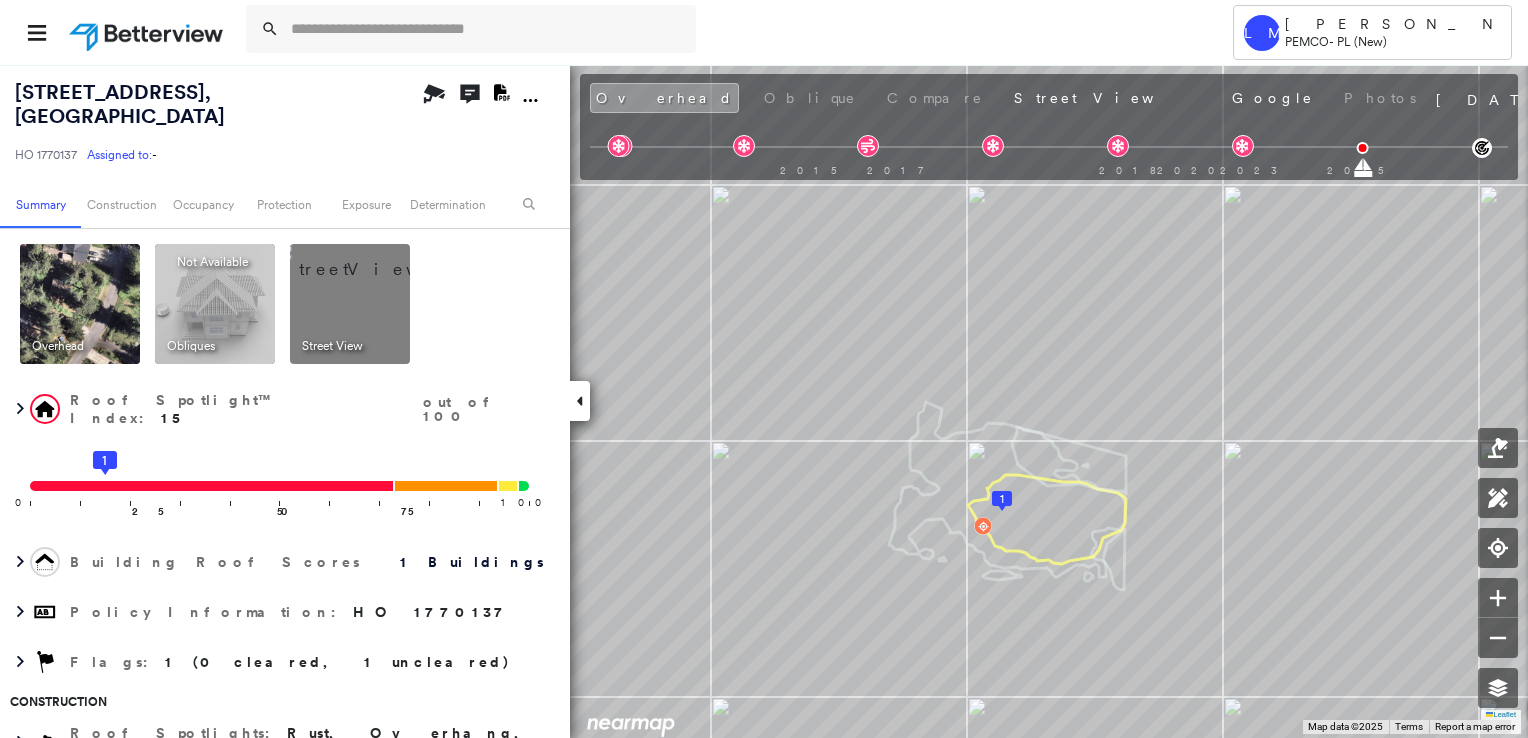 click at bounding box center [374, 259] 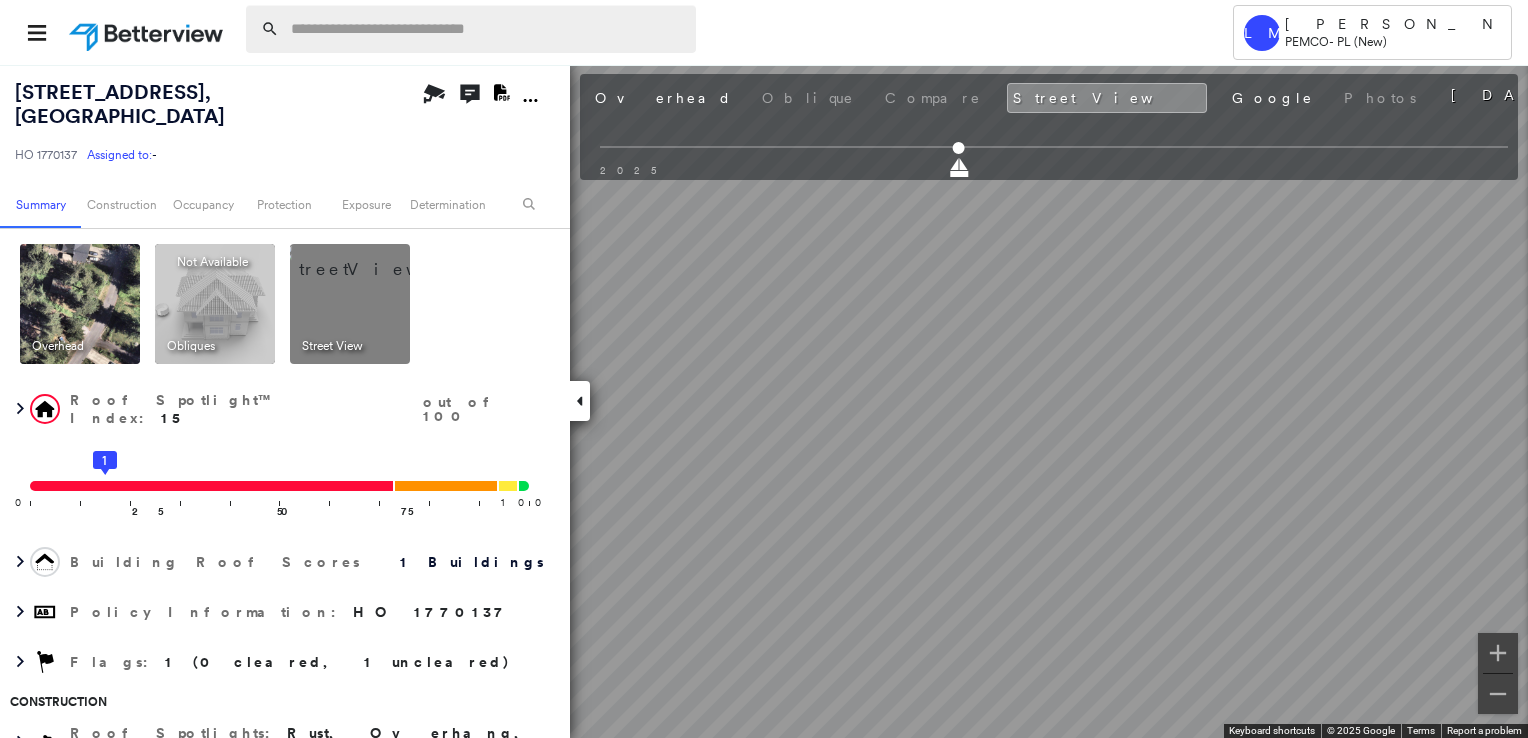 click at bounding box center [487, 29] 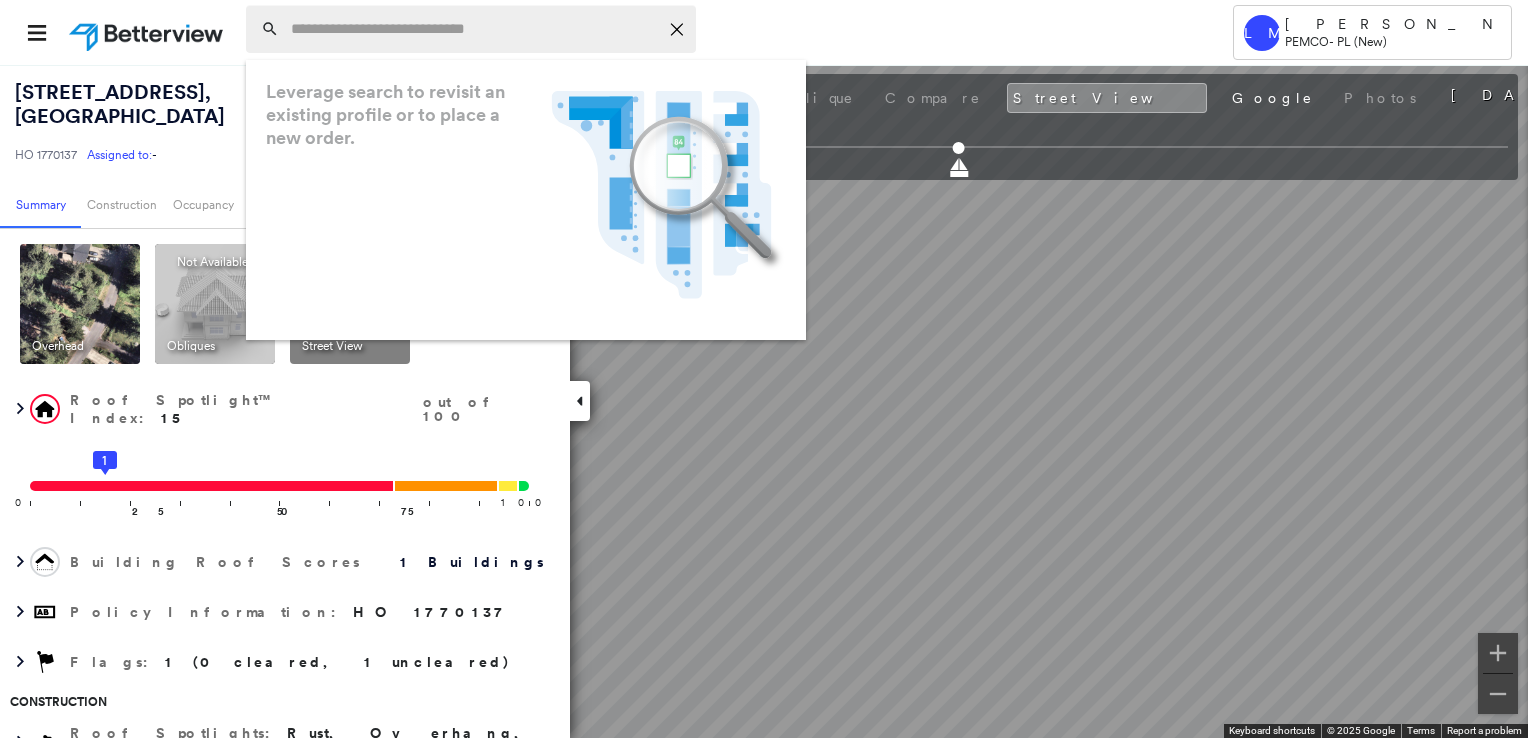 paste on "**********" 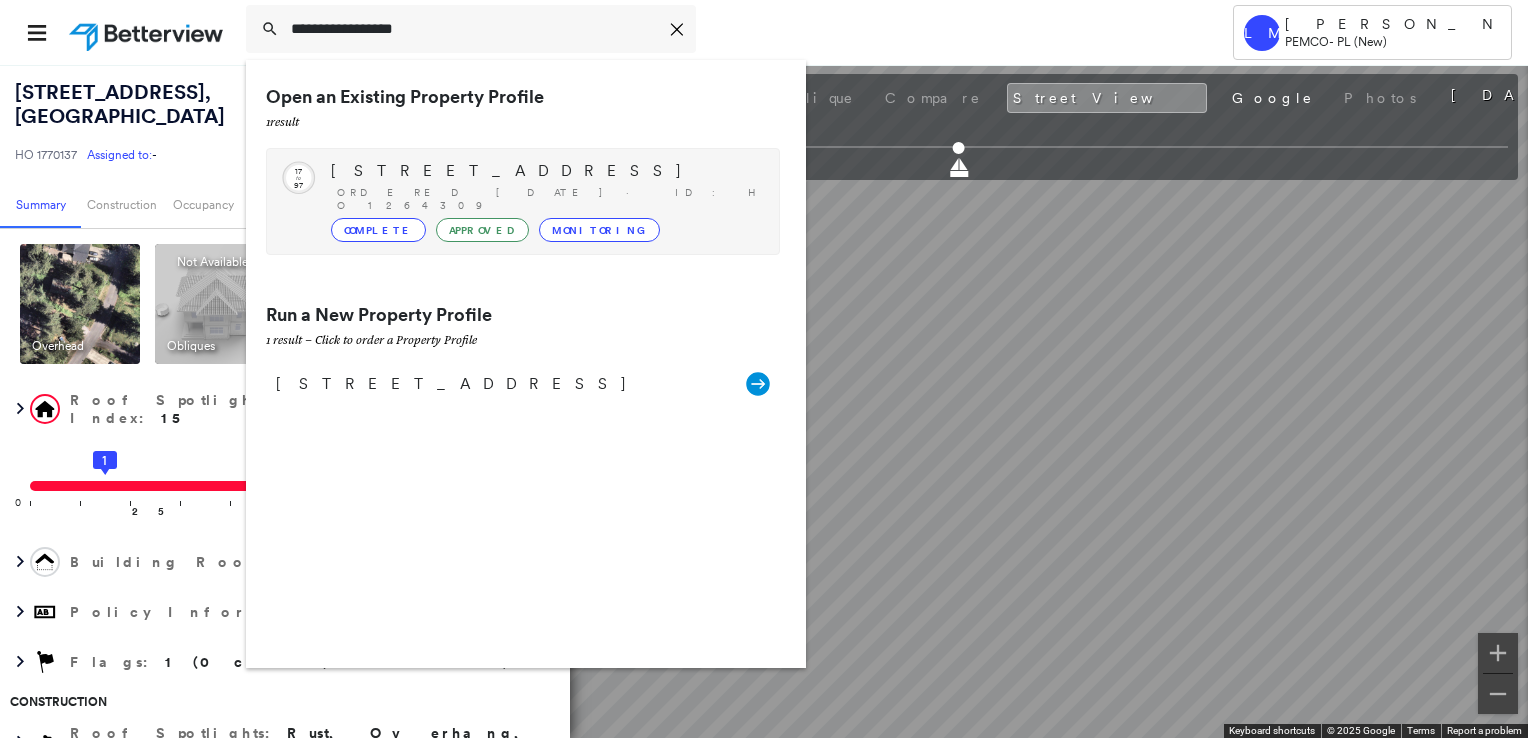 type on "**********" 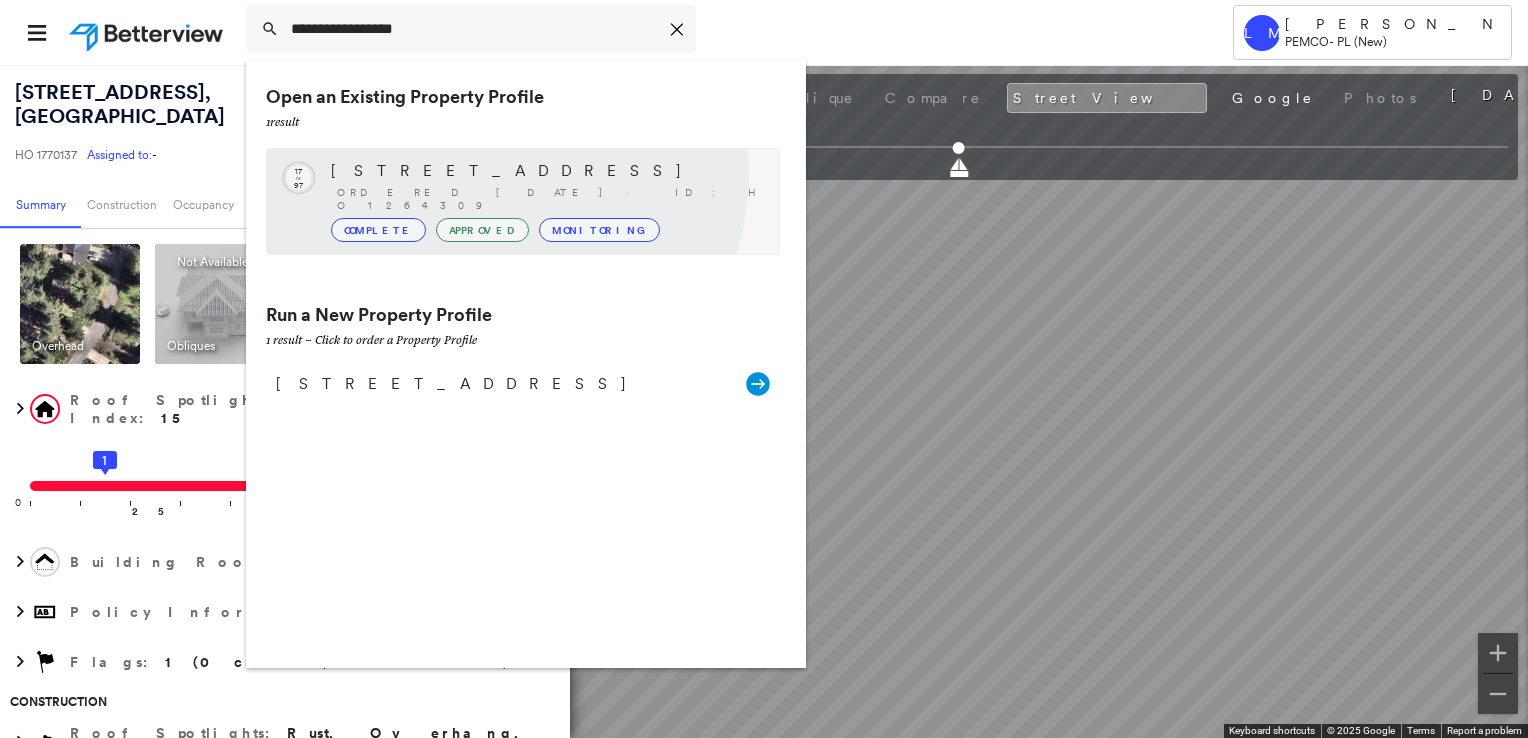 click on "[STREET_ADDRESS]" at bounding box center (545, 171) 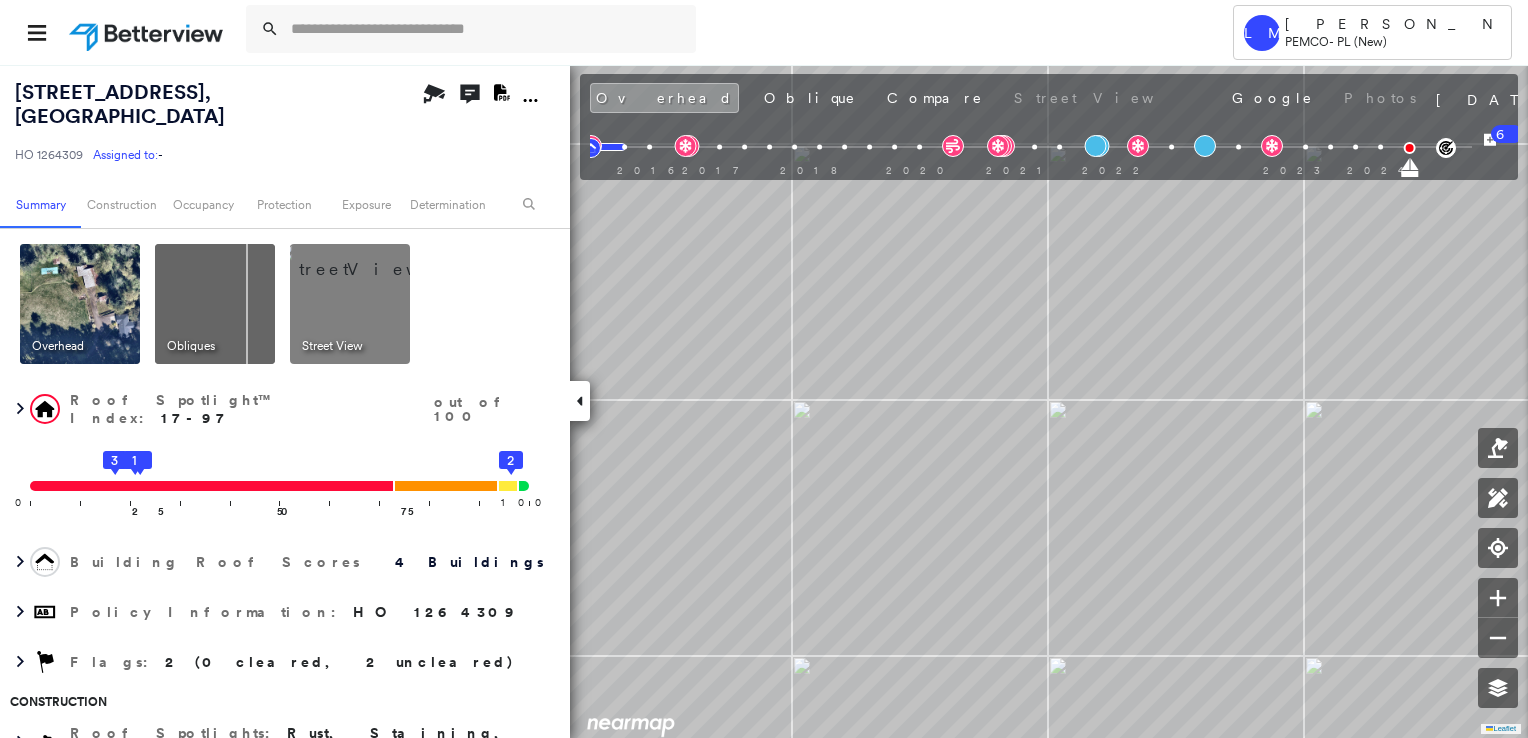 click at bounding box center (80, 304) 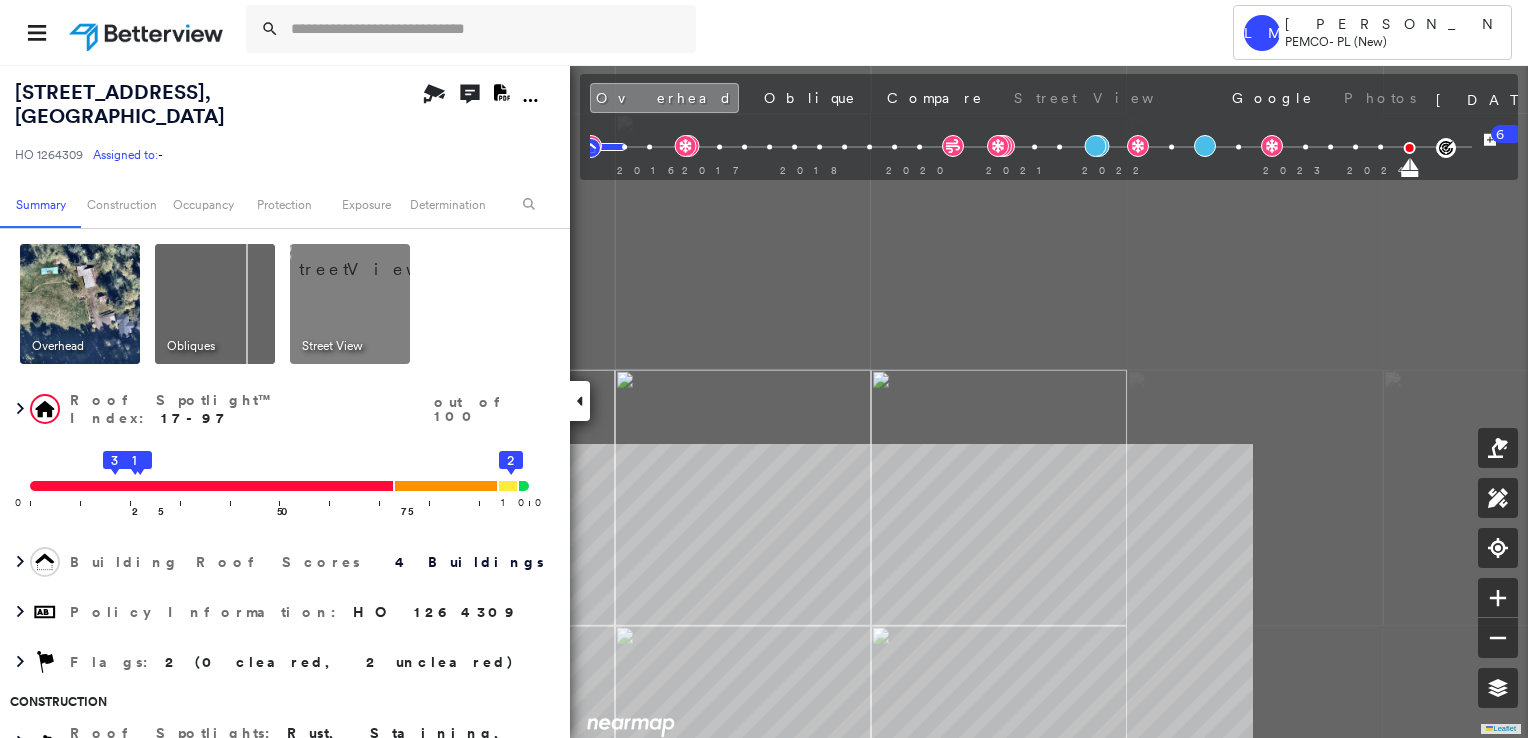 click on "Tower [PERSON_NAME] PEMCO  -   PL (New) [STREET_ADDRESS] 1264309 Assigned to:  - Assigned to:  - HO 1264309 Assigned to:  - Open Comments Download PDF Report Summary Construction Occupancy Protection Exposure Determination Overhead Obliques Street View Roof Spotlight™ Index :  17-97 out of 100 0 100 25 4 3 1 50 75 2 Building Roof Scores 4 Buildings Policy Information :  HO 1264309 Flags :  2 (0 cleared, 2 uncleared) Construction Roof Spotlights :  Rust, Staining, Overhang, Roof Debris Property Features :  Junk and Wreckage, Disintegrated Pavement, Asphalt, Significantly Stained Pavement Roof Age :  Building 2 is 9.5 - 10.[DEMOGRAPHIC_DATA]; others [DEMOGRAPHIC_DATA]. 1 Building 1 :  11+ years 2 Building 2 :  9.5 - 10.5 years COMPARE Before :  [DATE] 2,233 ft² After :  [DATE] 2,233 ft² 3 Building 3 :  11+ years 4 Building 4 :  11+ years Roof Size & Shape :  4 buildings  BuildZoom - Building Permit Data and Analysis Occupancy Place Detail Protection Exposure Fire Path Wind Flags" at bounding box center (764, 369) 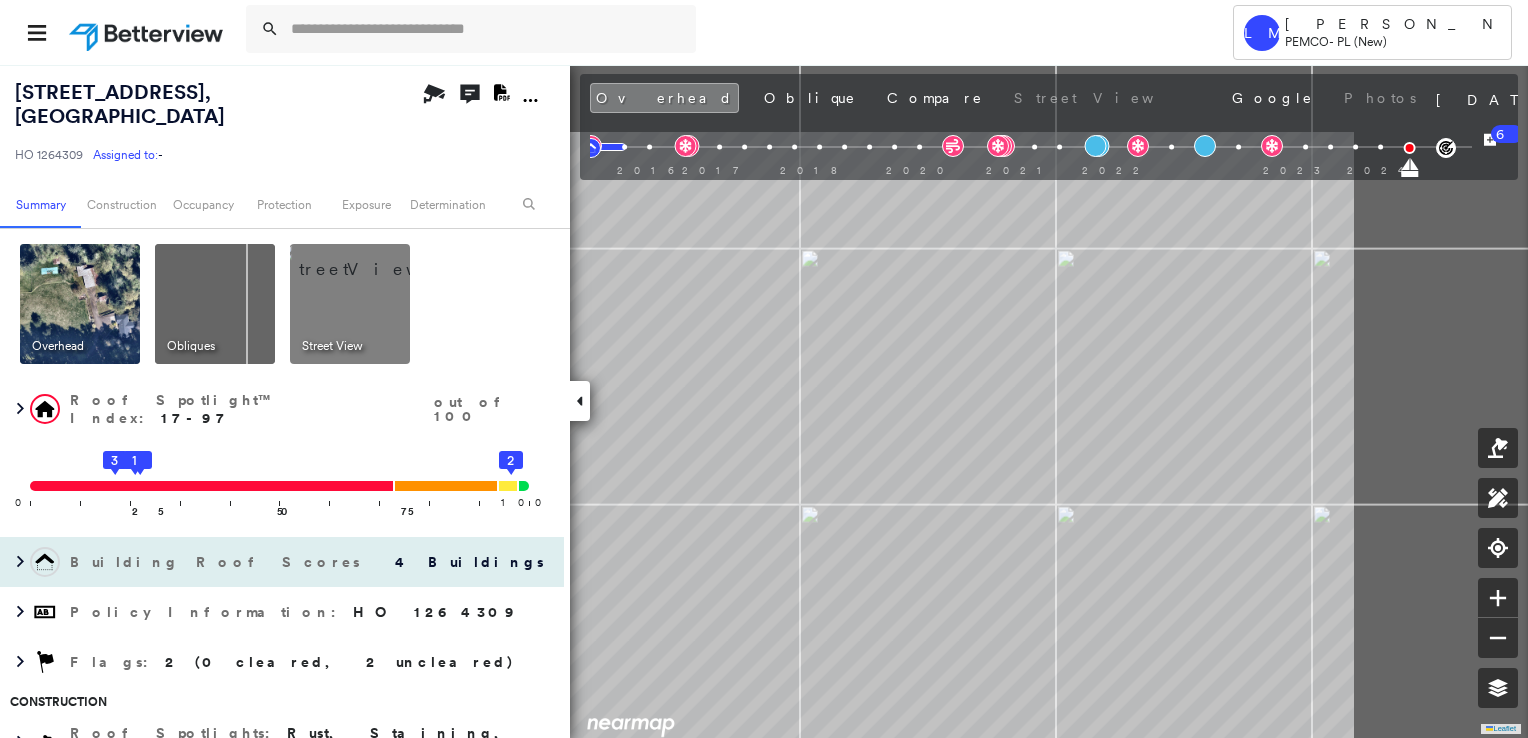 click on "[STREET_ADDRESS] 1264309 Assigned to:  - Assigned to:  - HO 1264309 Assigned to:  - Open Comments Download PDF Report Summary Construction Occupancy Protection Exposure Determination Overhead Obliques Street View Roof Spotlight™ Index :  17-97 out of 100 0 100 25 4 3 1 50 75 2 Building Roof Scores 4 Buildings Policy Information :  HO 1264309 Flags :  2 (0 cleared, 2 uncleared) Construction Roof Spotlights :  Rust, Staining, Overhang, Roof Debris Property Features :  Junk and Wreckage, Disintegrated Pavement, Asphalt, Significantly Stained Pavement Roof Age :  Building 2 is 9.5 - 10.[DEMOGRAPHIC_DATA]; others [DEMOGRAPHIC_DATA]. 1 Building 1 :  11+ years 2 Building 2 :  9.5 - 10.5 years COMPARE Before :  [DATE] 2,233 ft² After :  [DATE] 2,233 ft² 3 Building 3 :  11+ years 4 Building 4 :  11+ years Roof Size & Shape :  4 buildings  BuildZoom - Building Permit Data and Analysis Occupancy Place Detail Protection Exposure Fire Path FEMA Risk Index Wind Additional Perils Flags :  6" at bounding box center [764, 401] 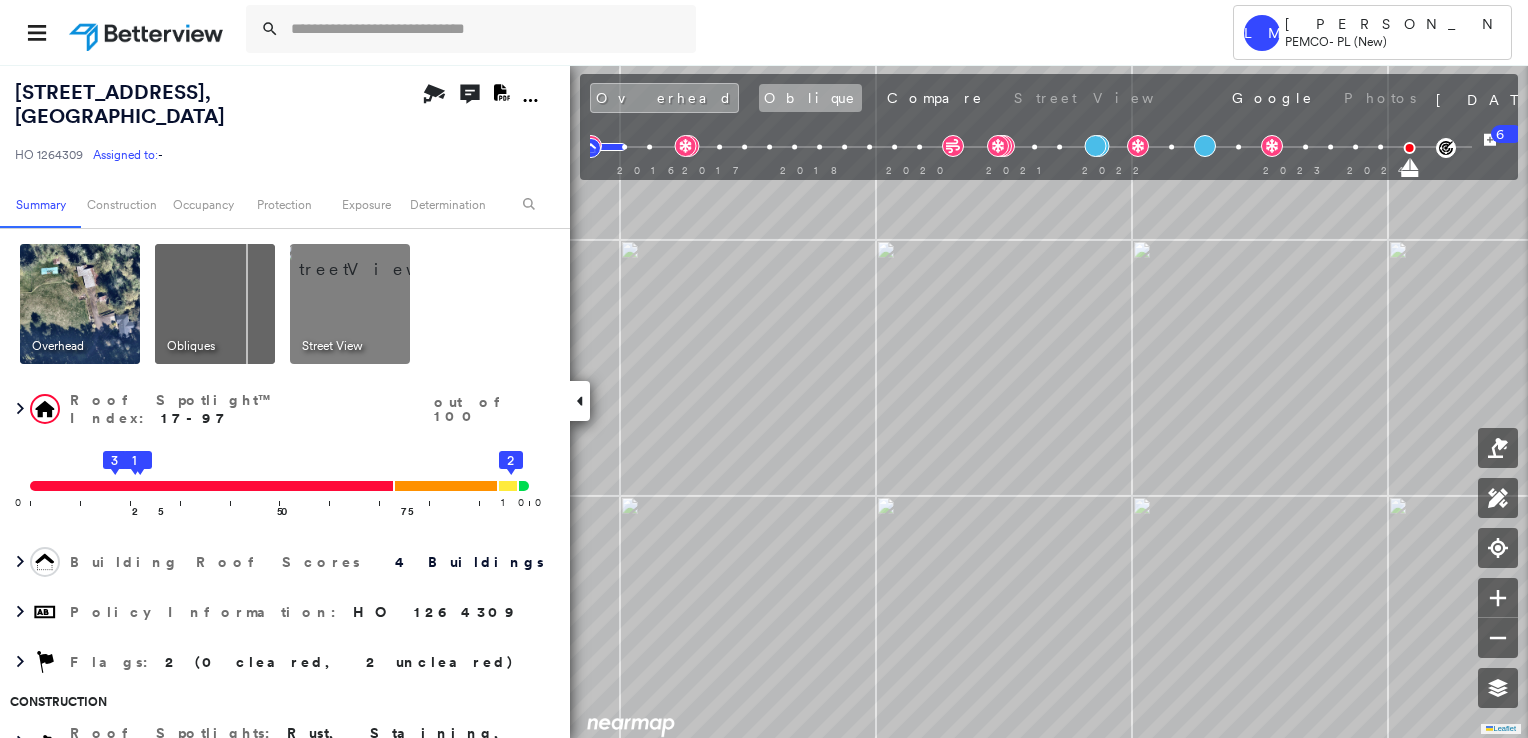click on "Oblique" at bounding box center [810, 98] 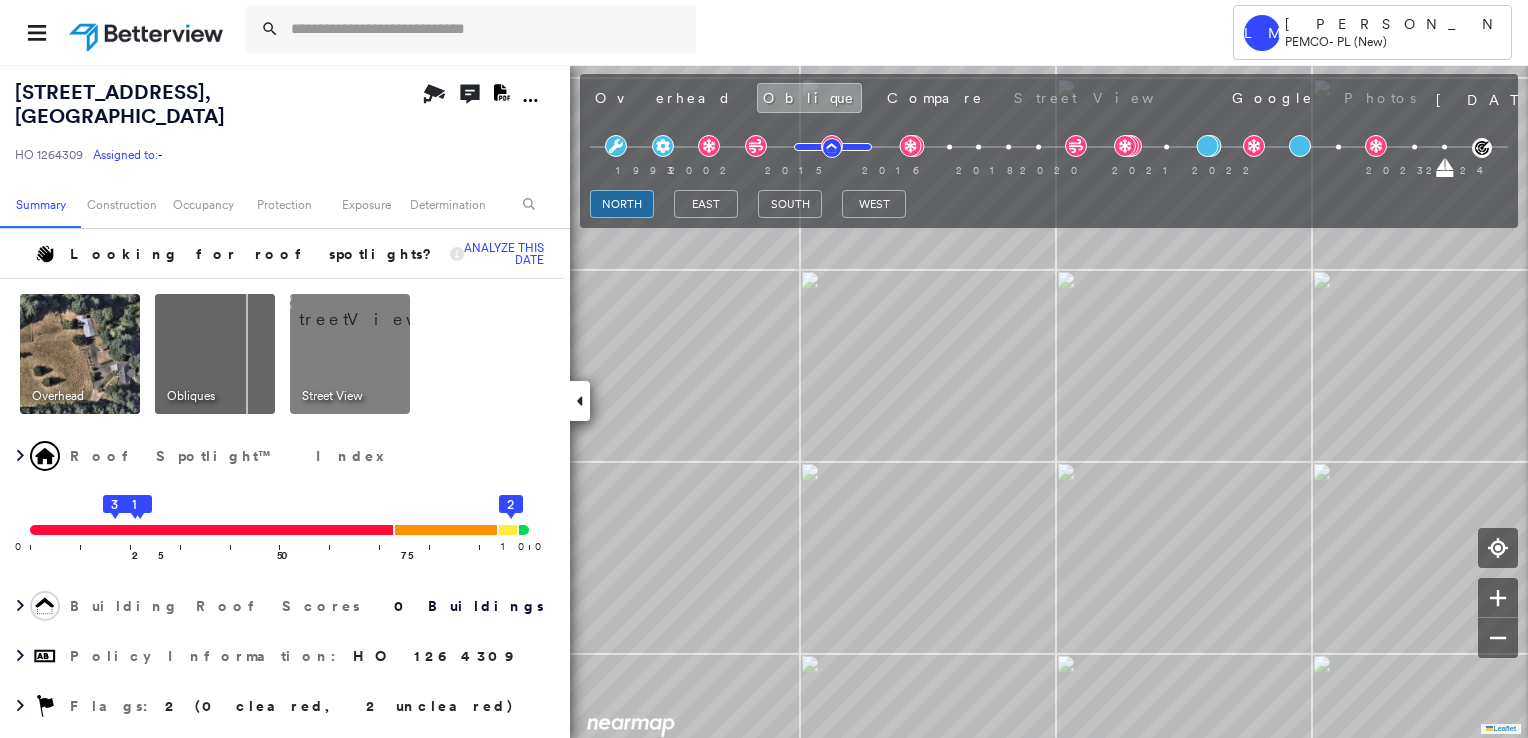 click on "[GEOGRAPHIC_DATA]" at bounding box center [1049, 204] 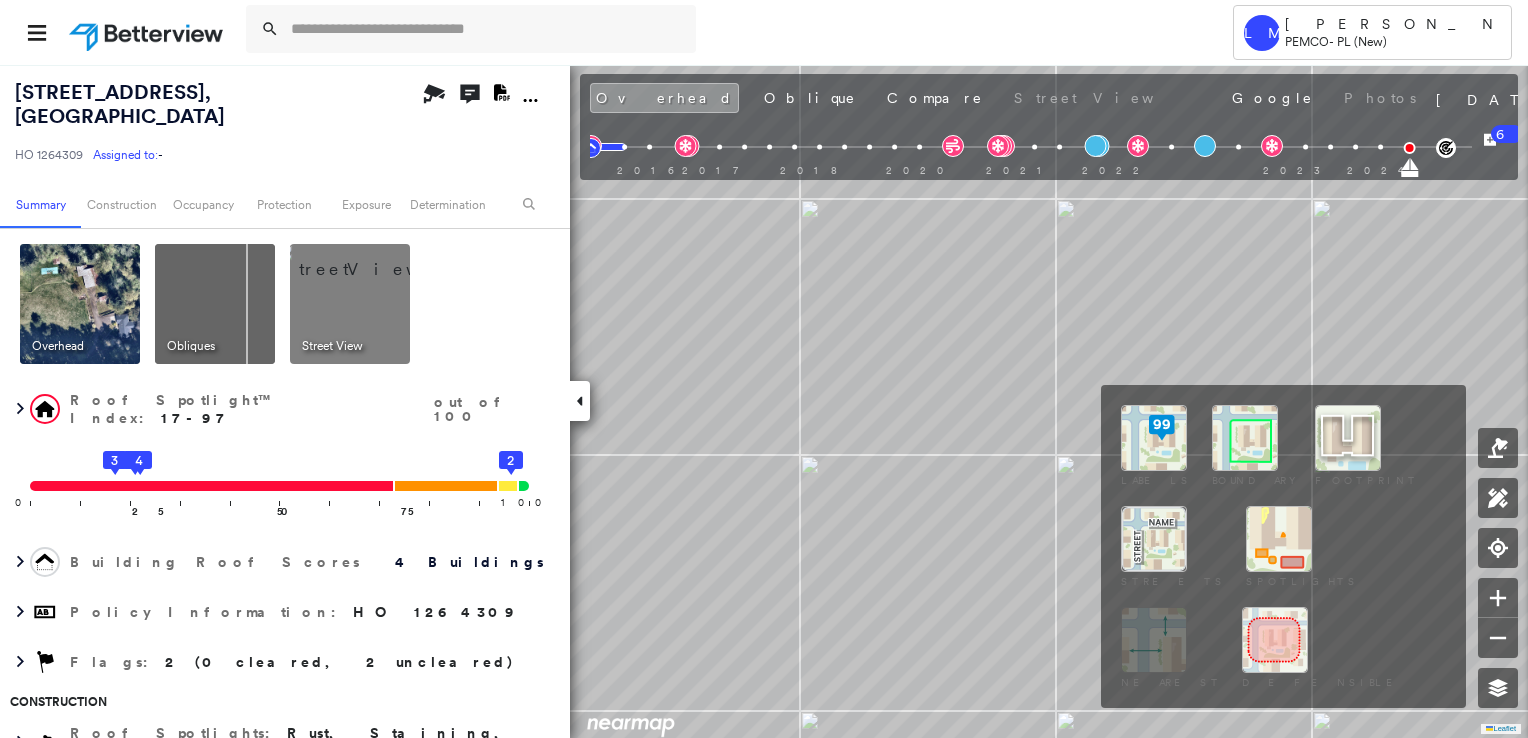 click at bounding box center (1245, 438) 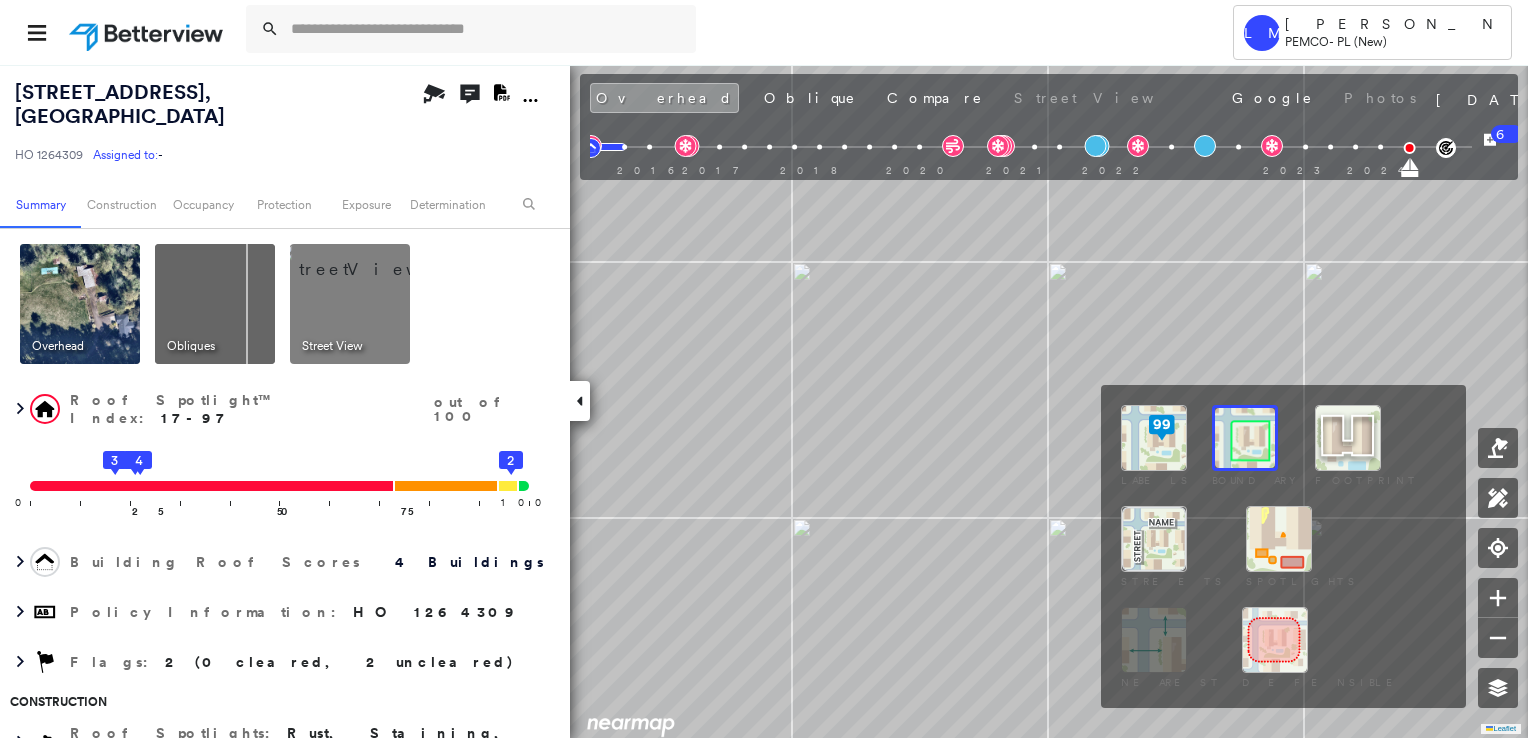click at bounding box center (1275, 640) 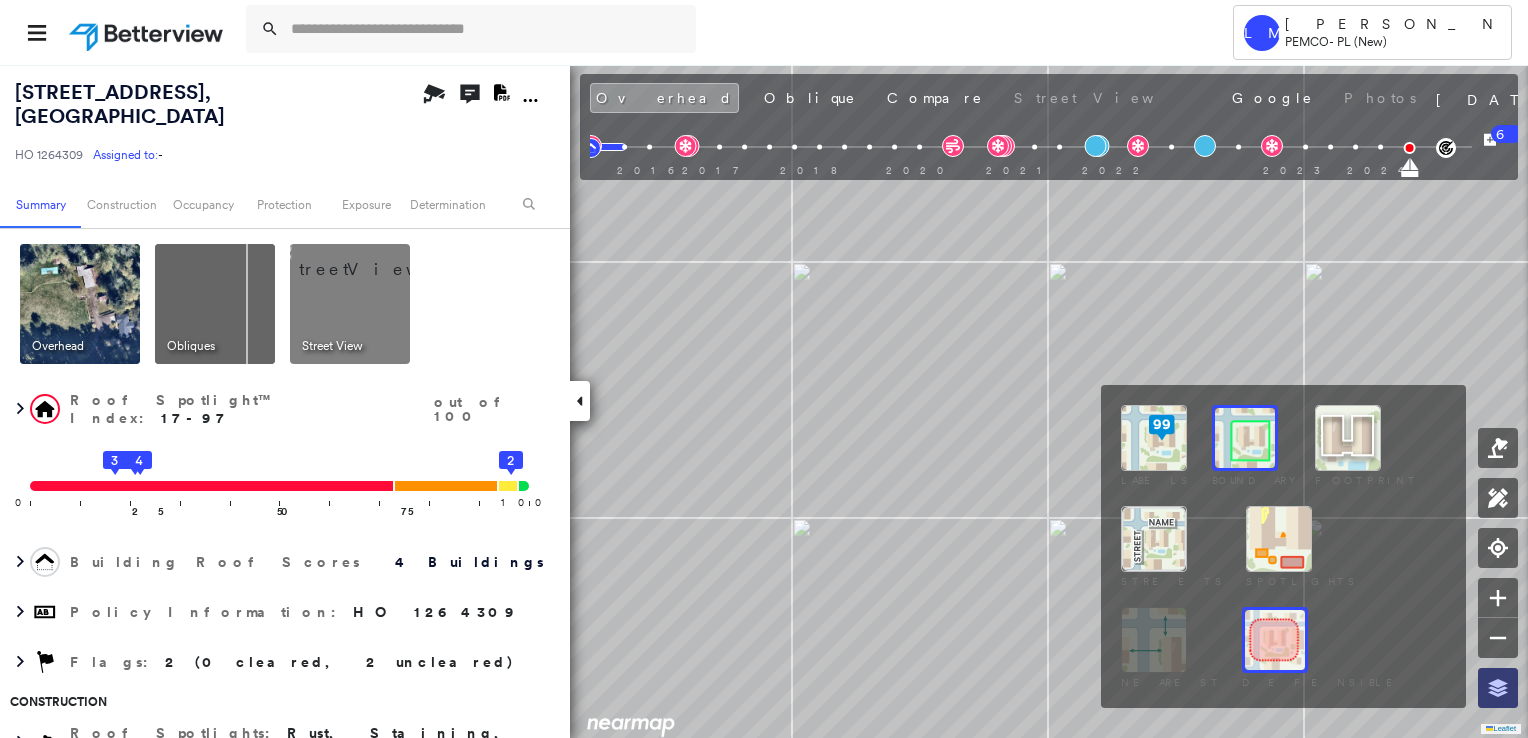 click 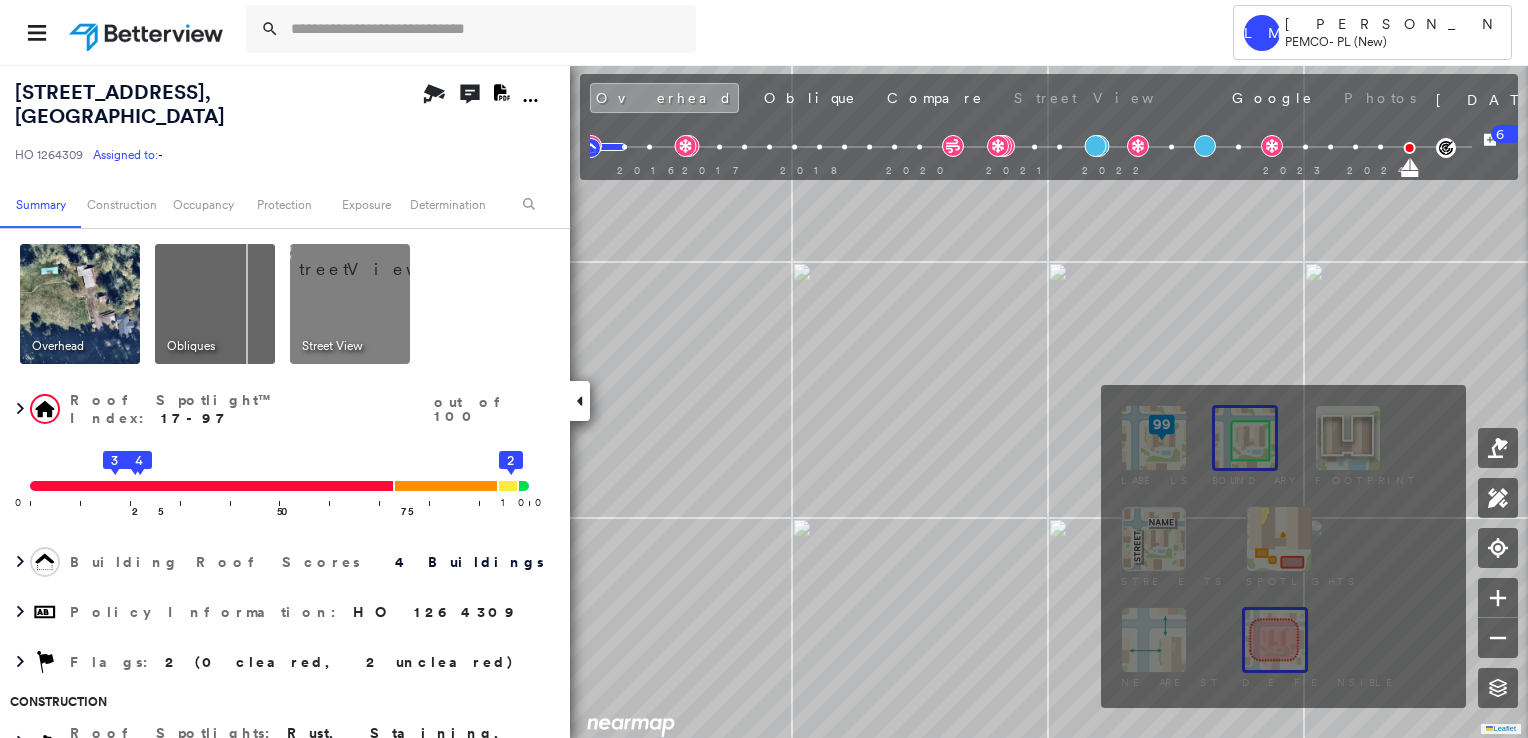 click at bounding box center (1279, 539) 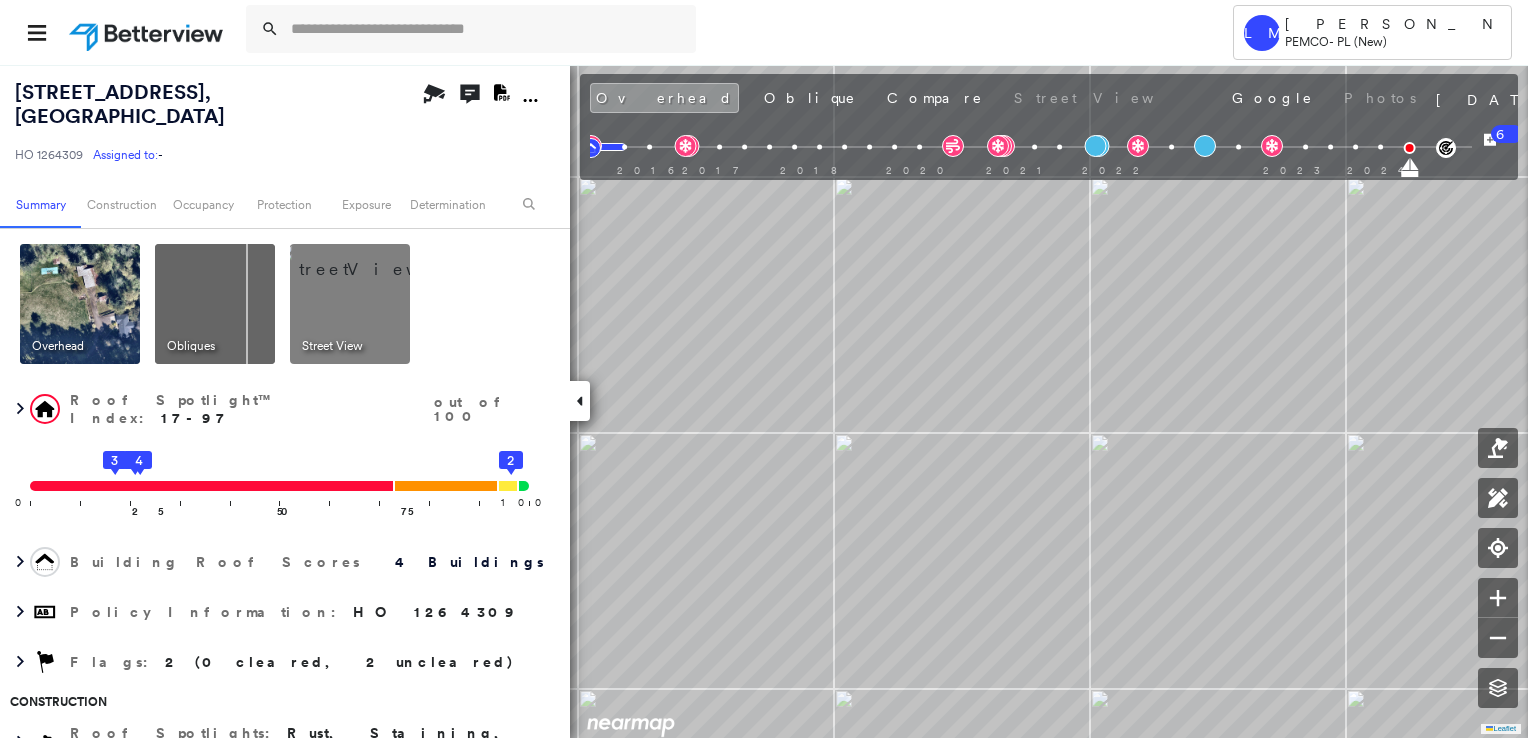 click at bounding box center [374, 259] 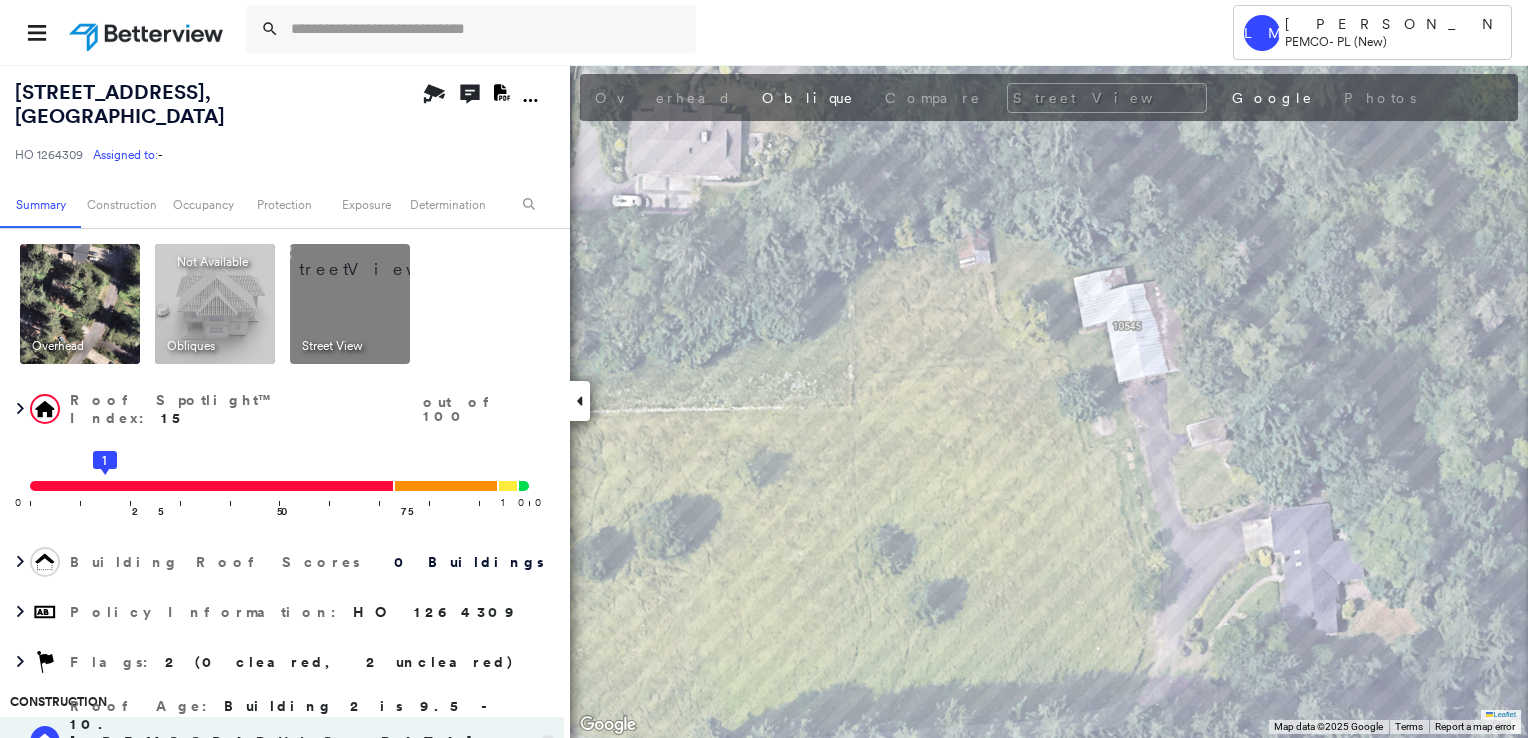 click at bounding box center [80, 304] 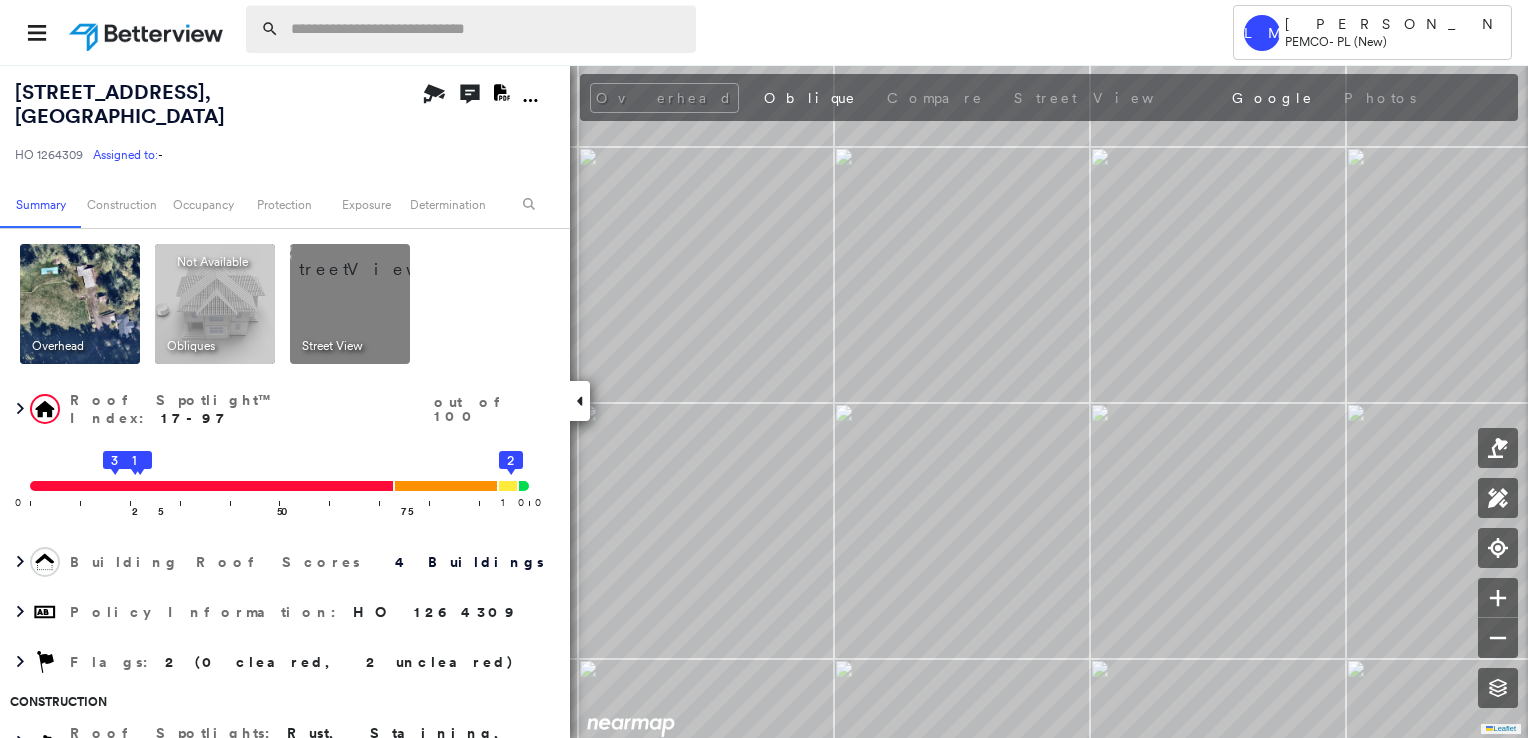 click at bounding box center (487, 29) 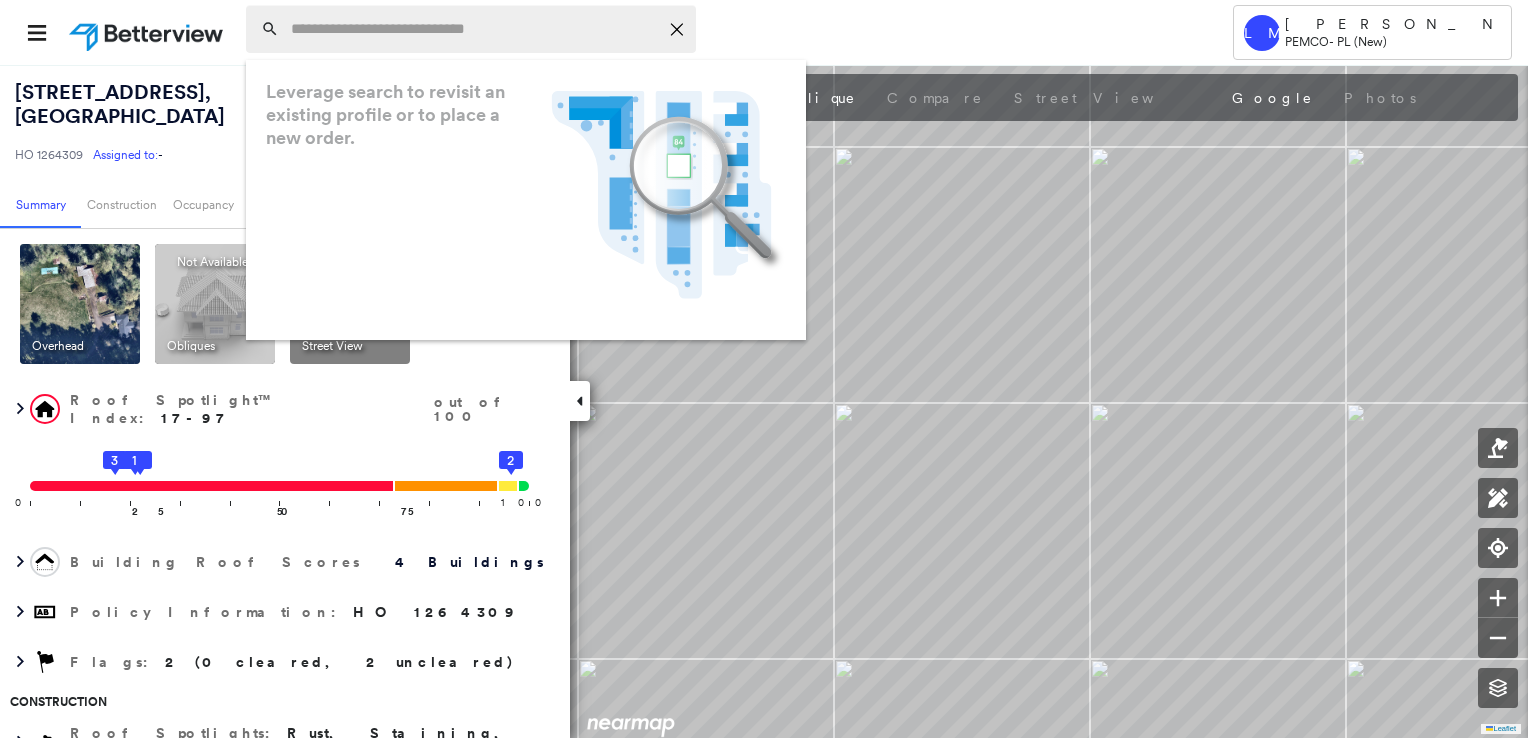 paste on "**********" 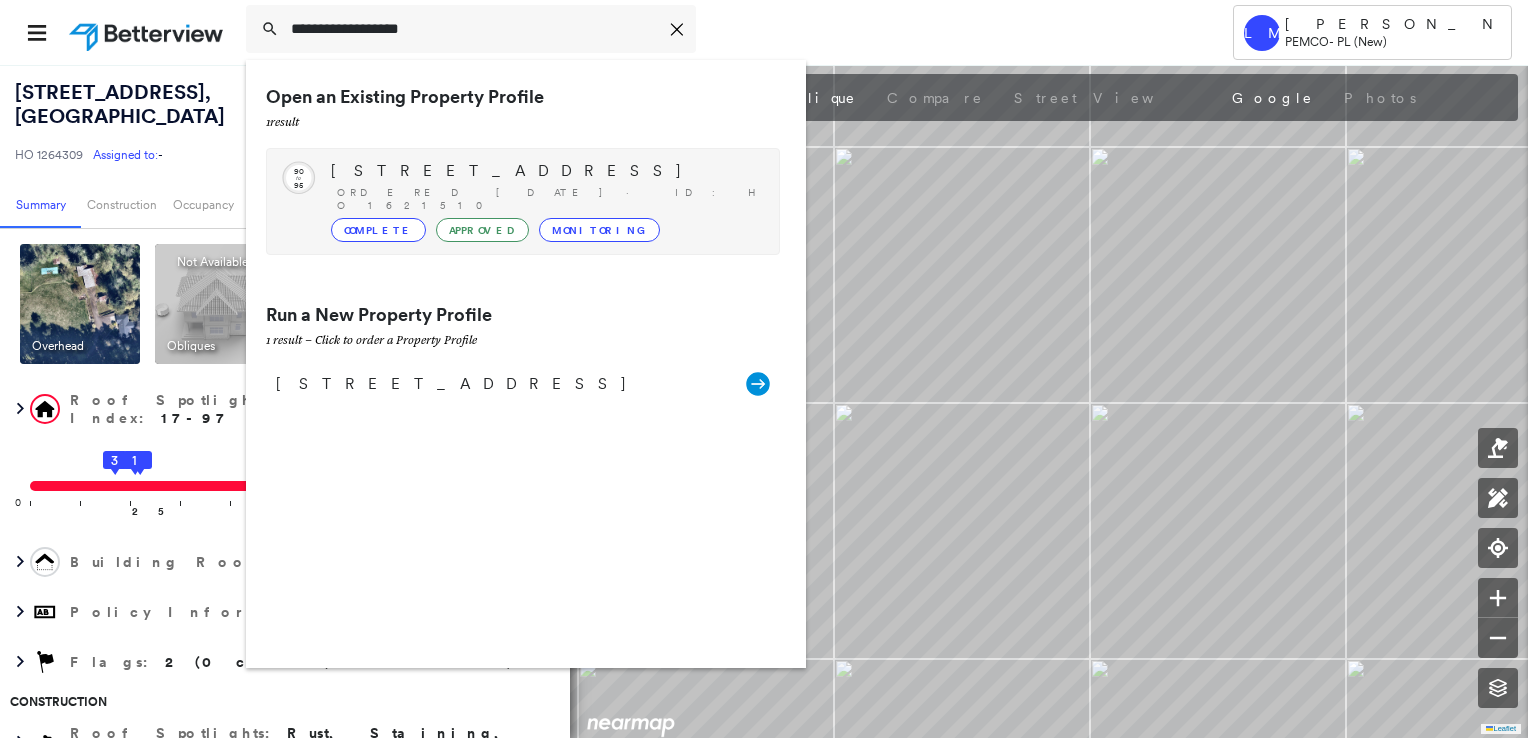 type on "**********" 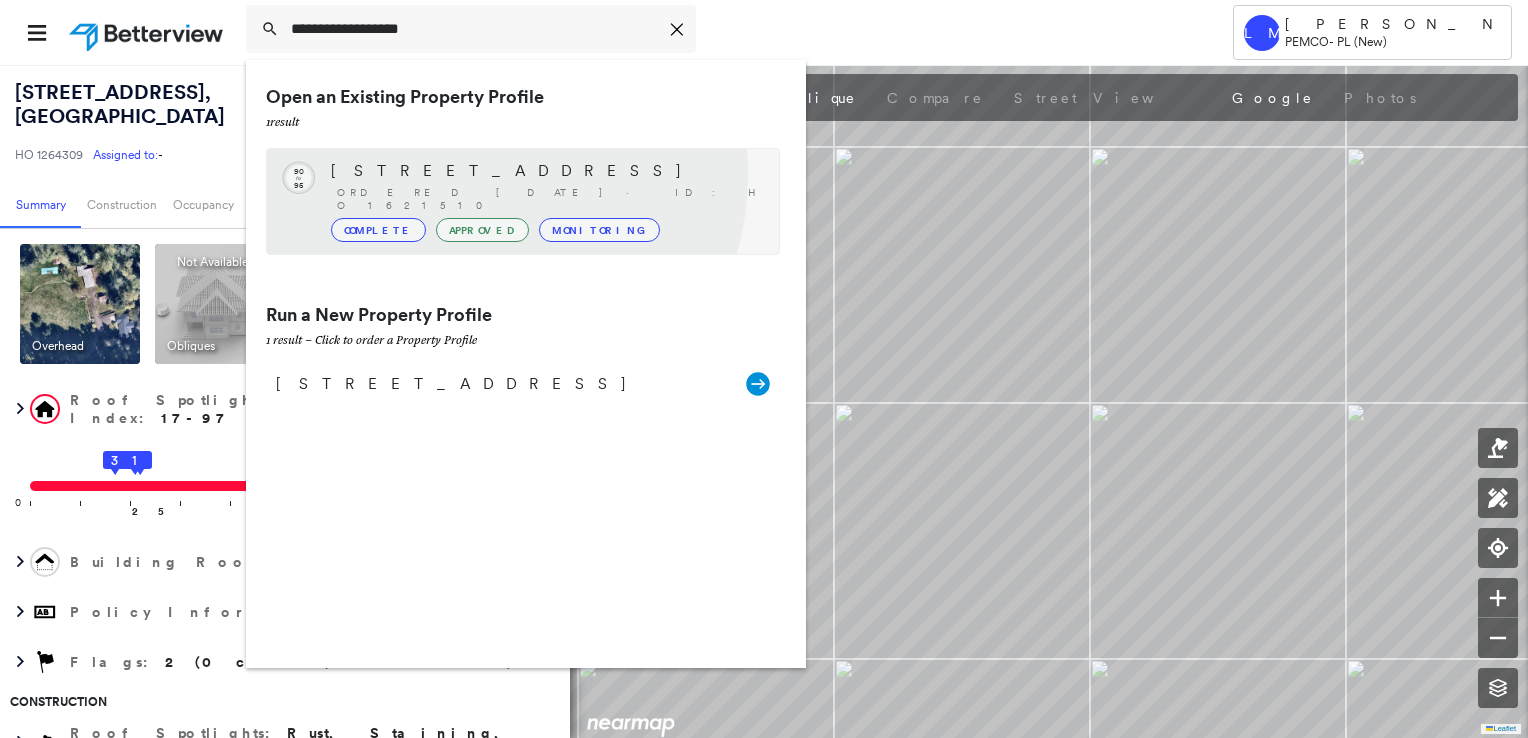 click on "[STREET_ADDRESS]" at bounding box center [545, 171] 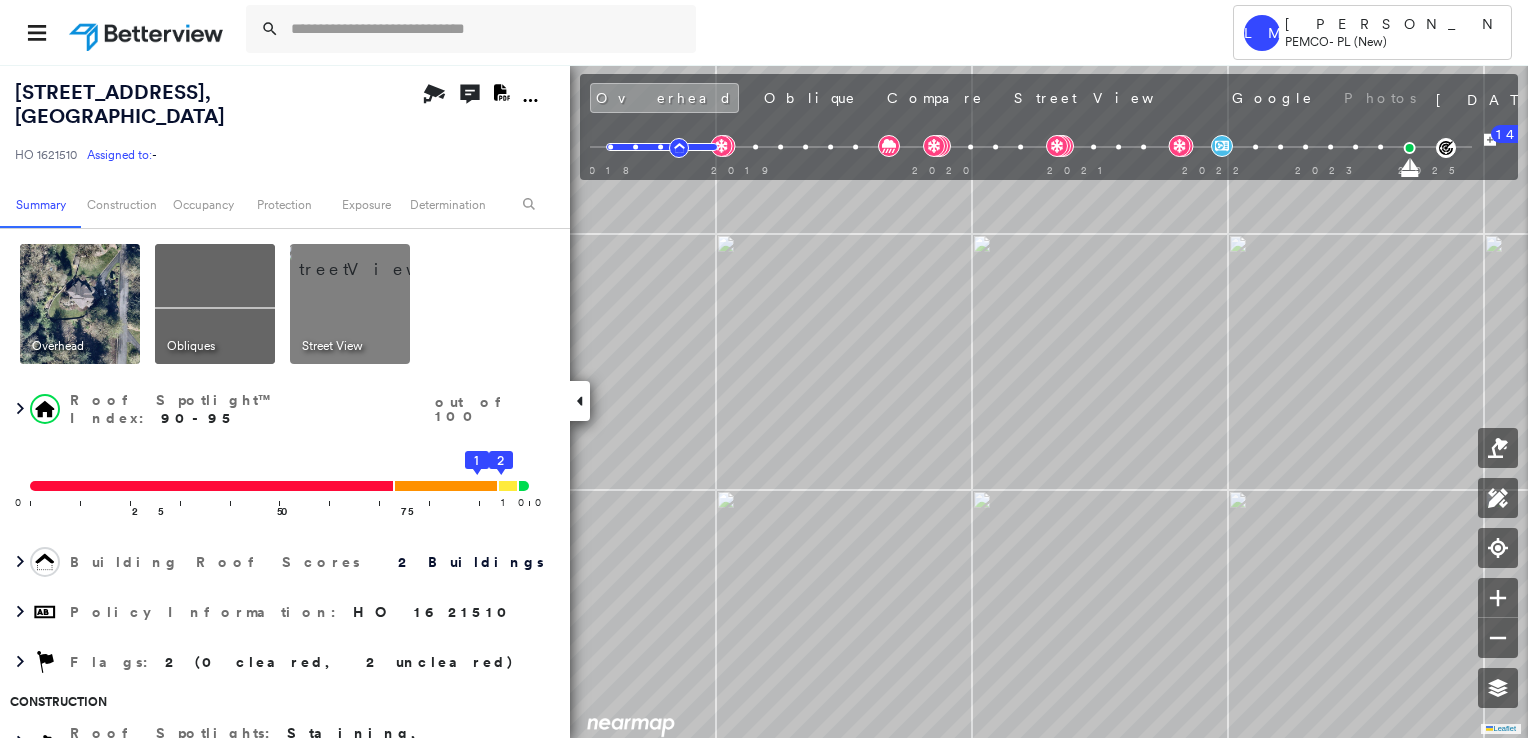 click at bounding box center [374, 259] 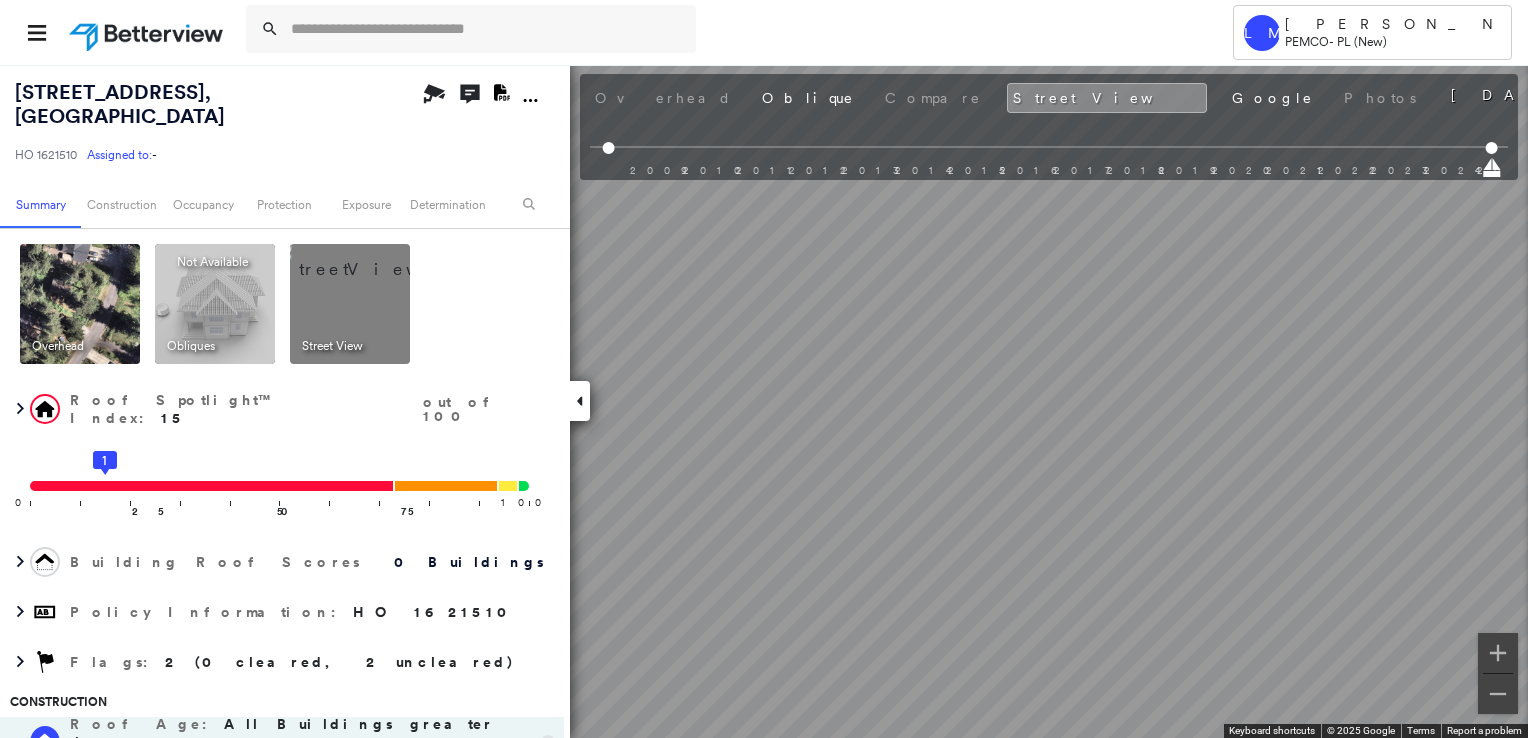 click at bounding box center [80, 304] 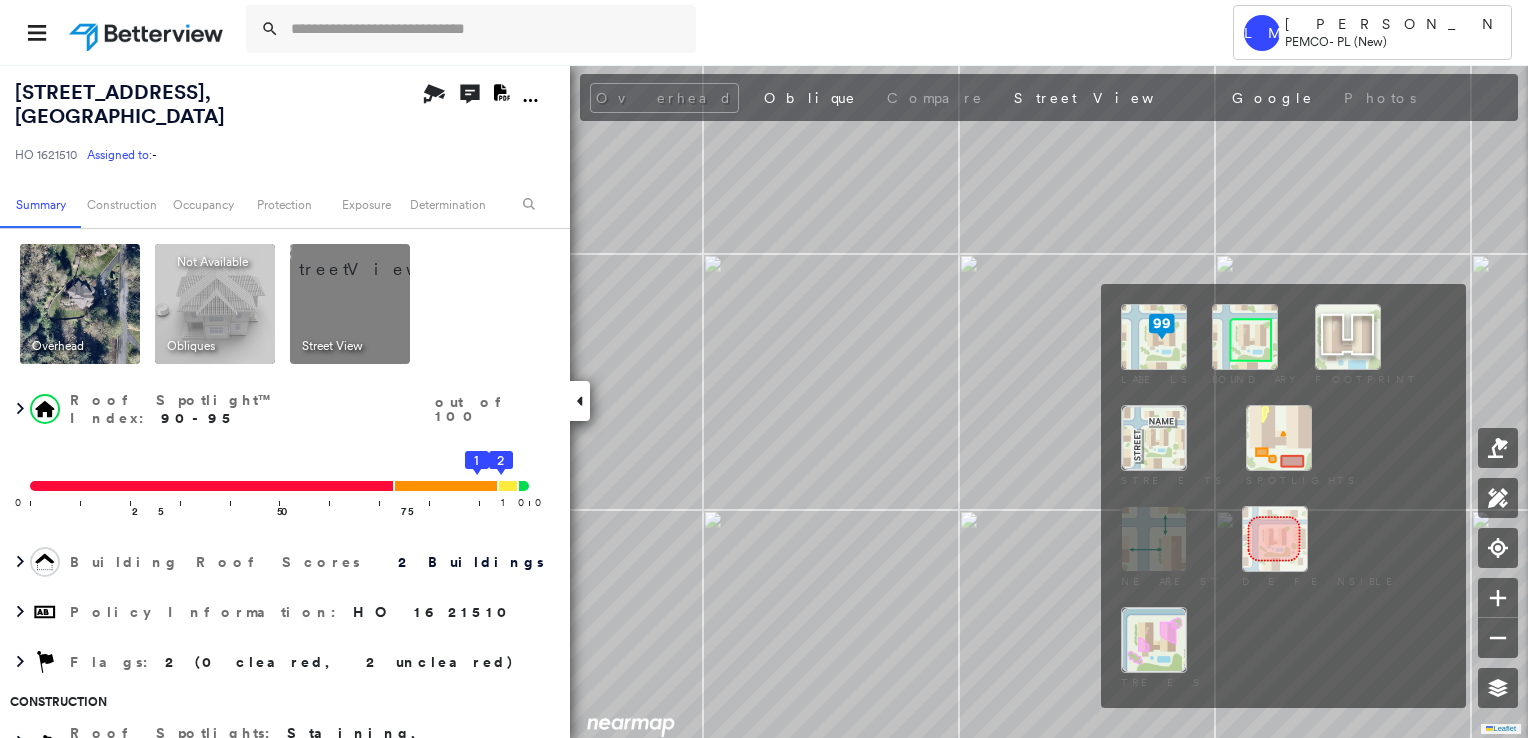 click at bounding box center (1245, 337) 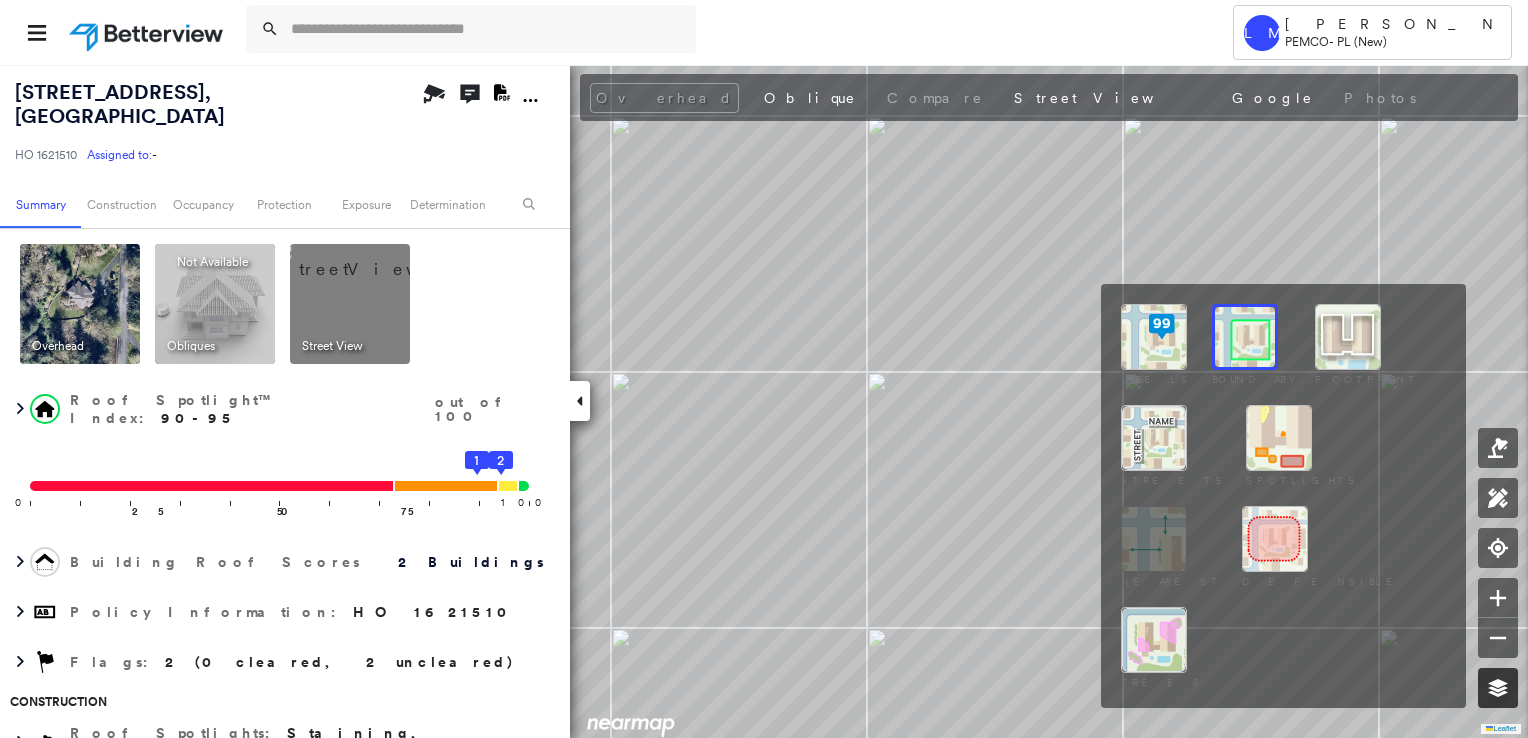 click at bounding box center (1498, 688) 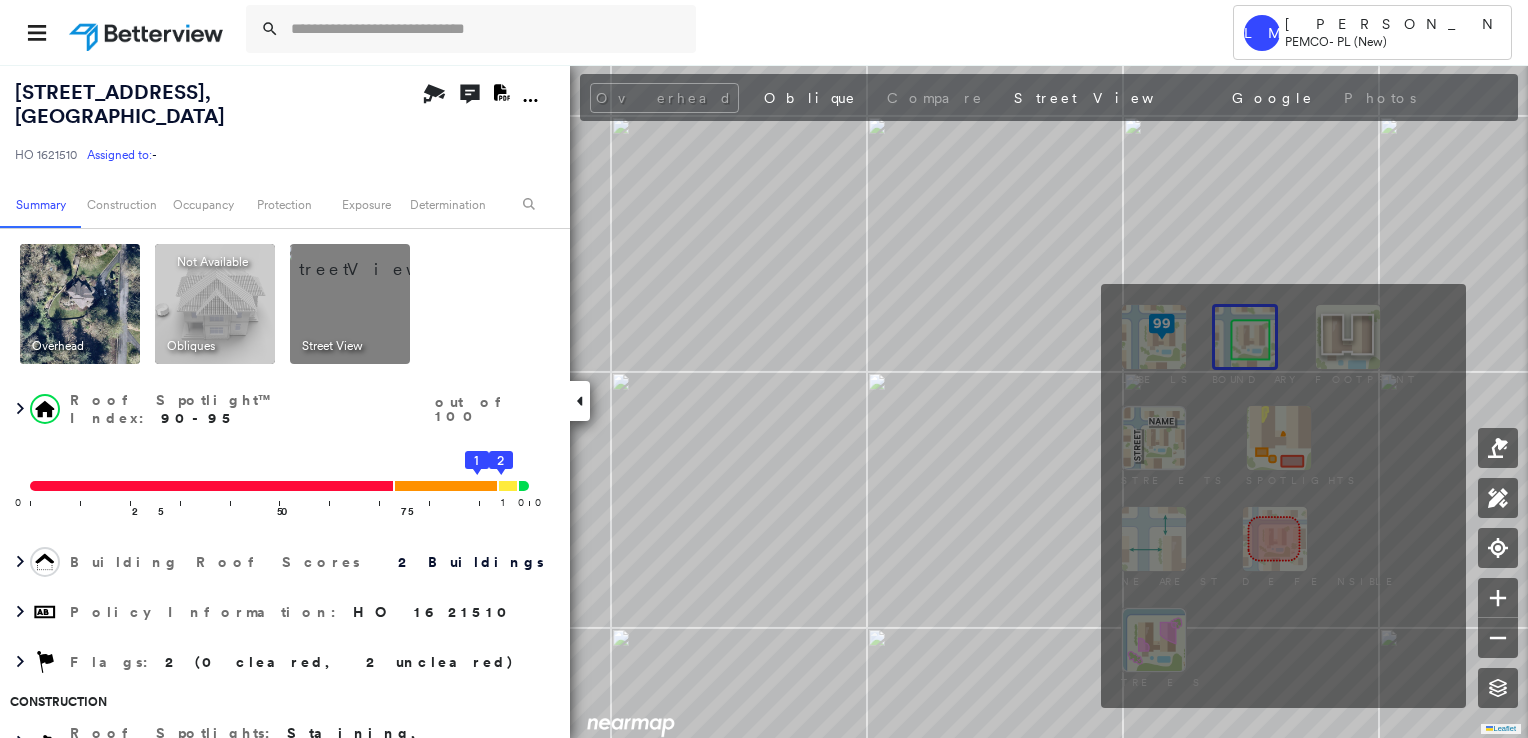 click at bounding box center (1279, 438) 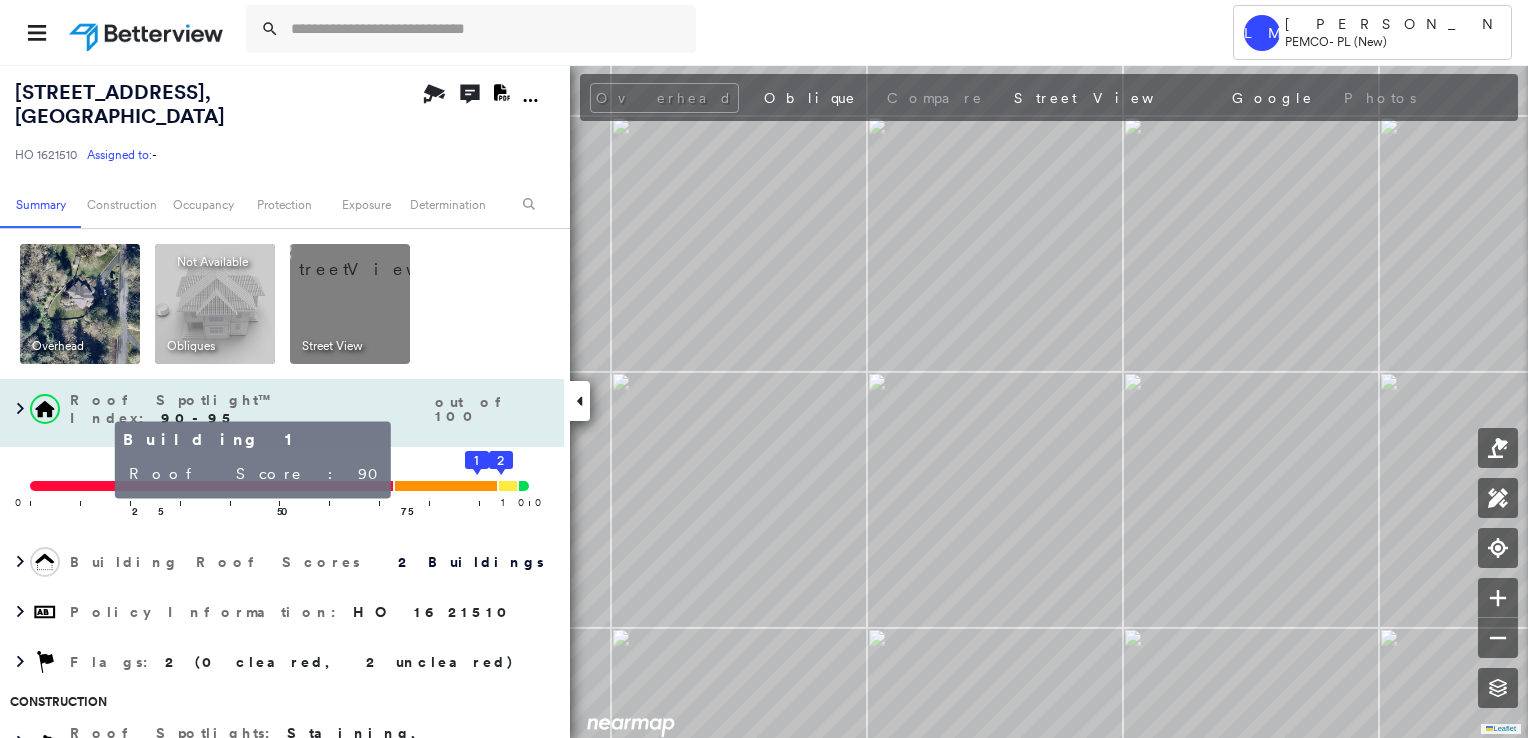 click on "1" 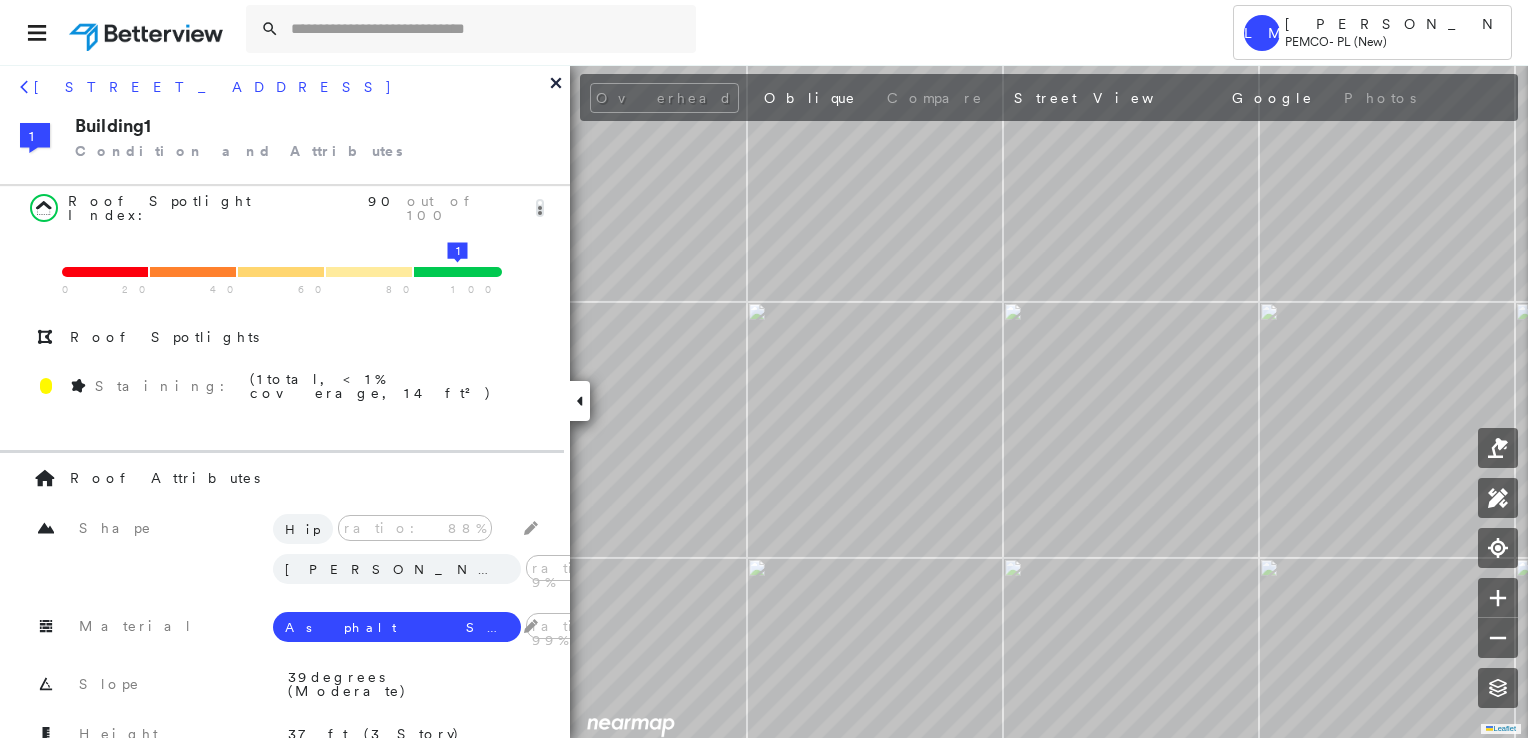 click 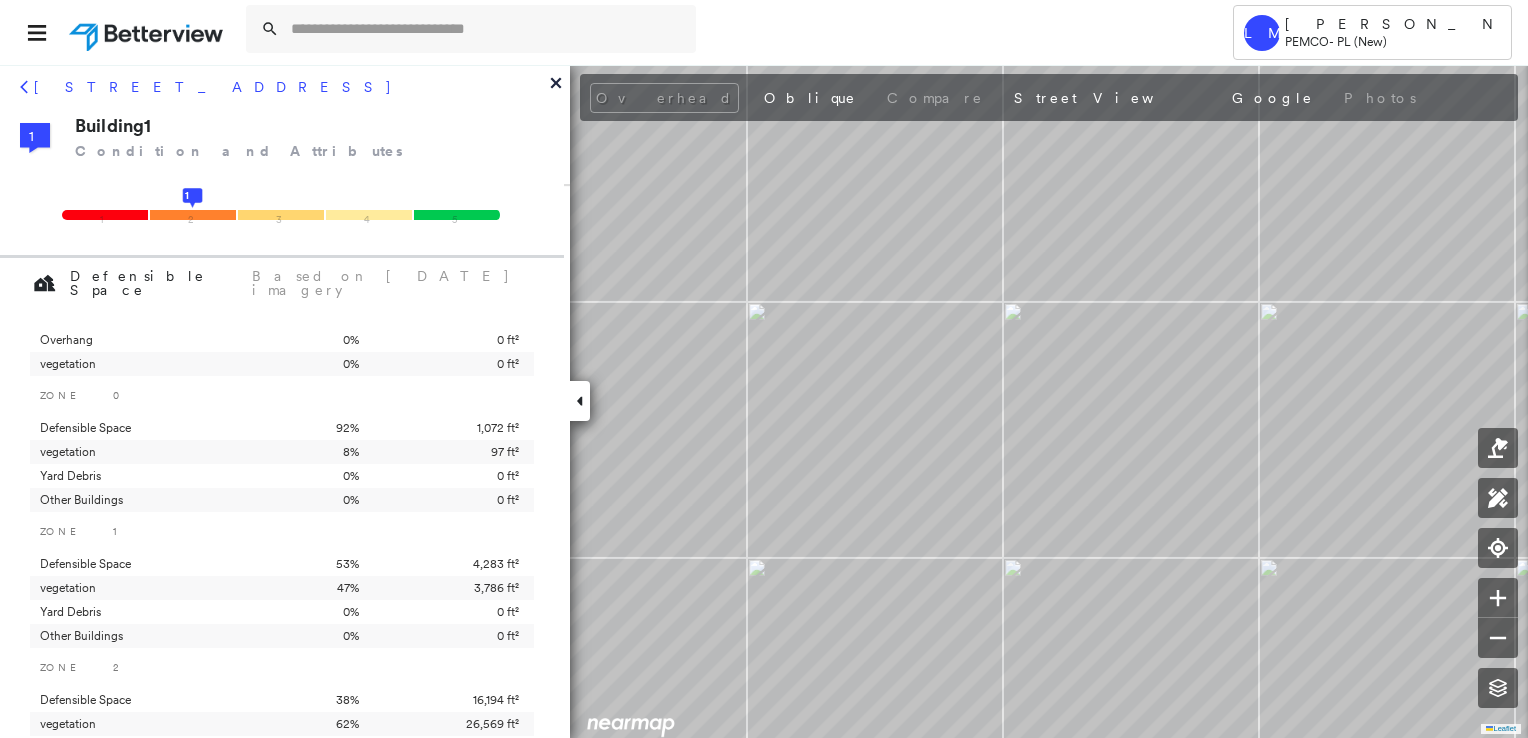 scroll, scrollTop: 678, scrollLeft: 0, axis: vertical 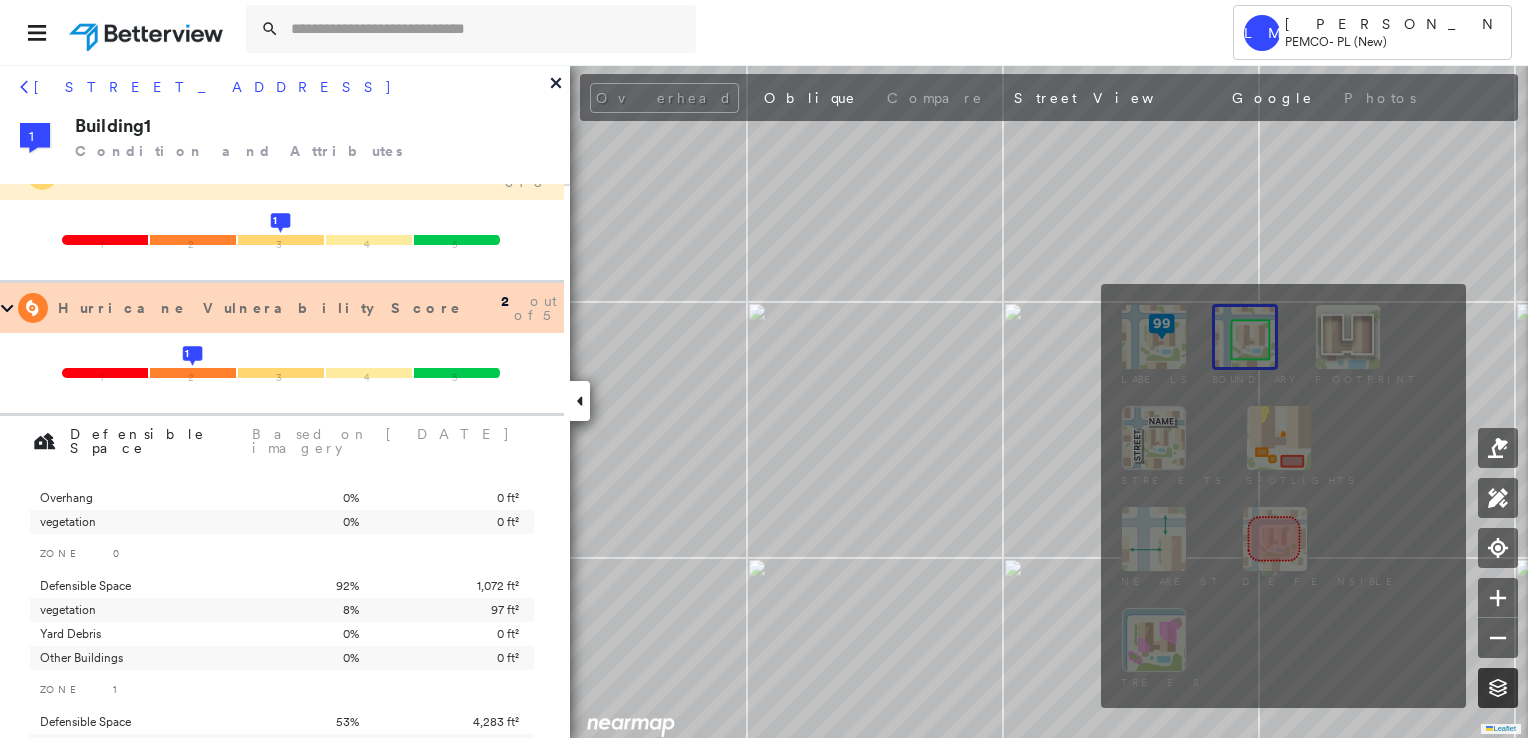 click 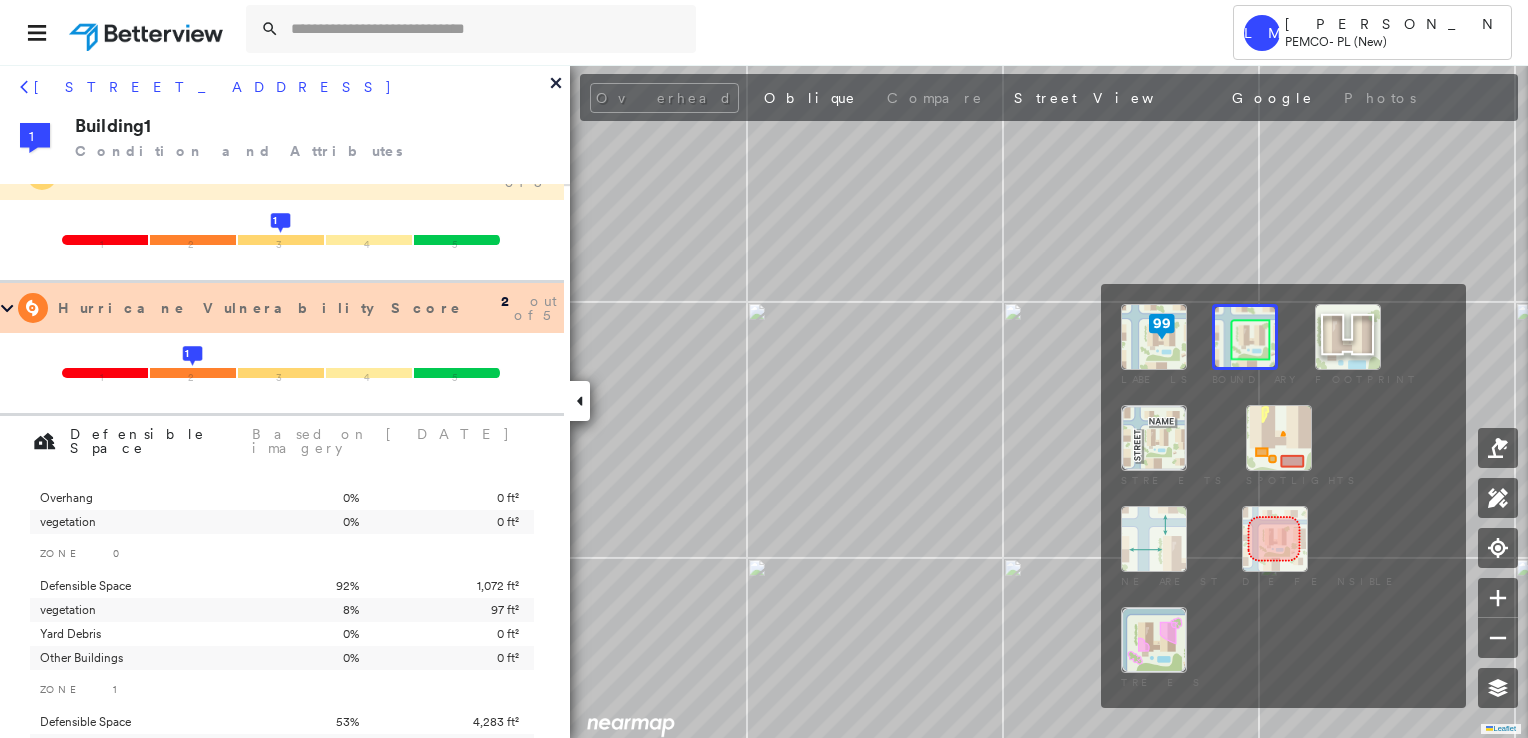 click at bounding box center (1279, 438) 